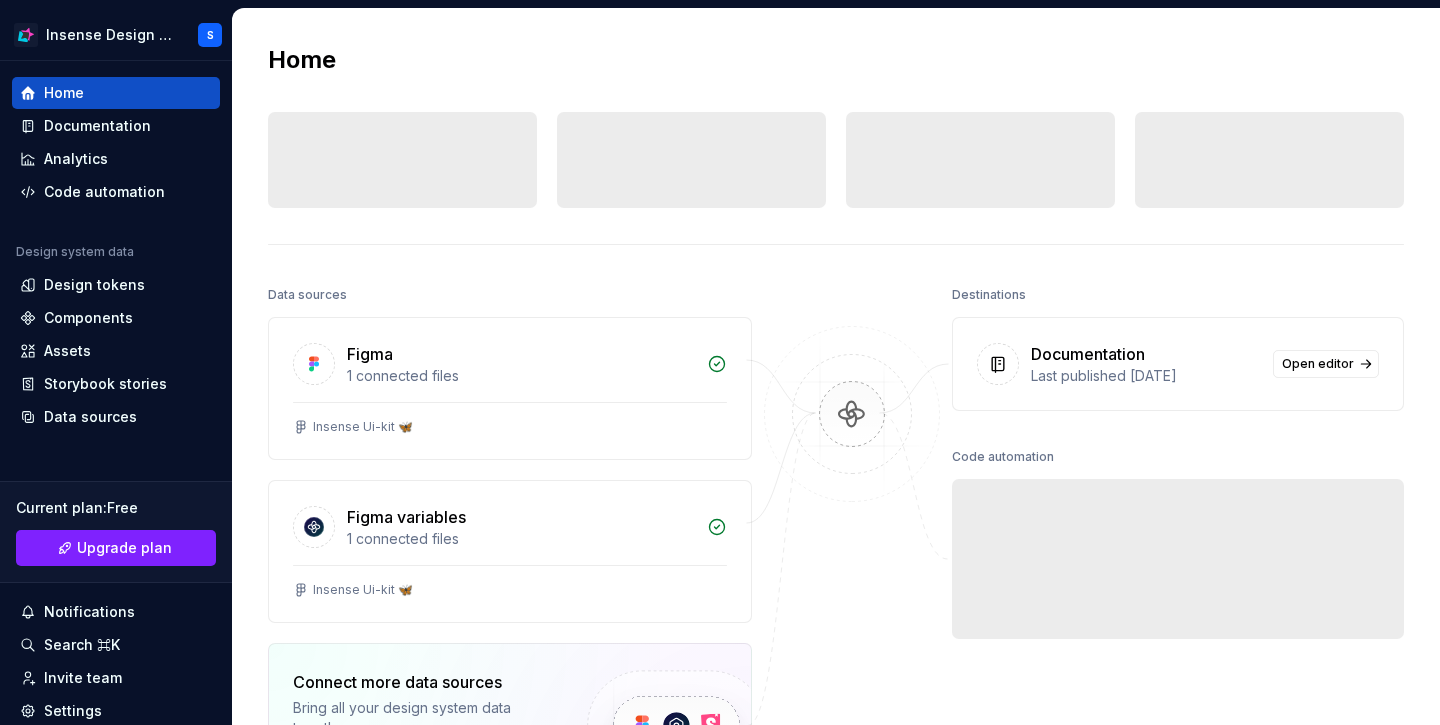 scroll, scrollTop: 0, scrollLeft: 0, axis: both 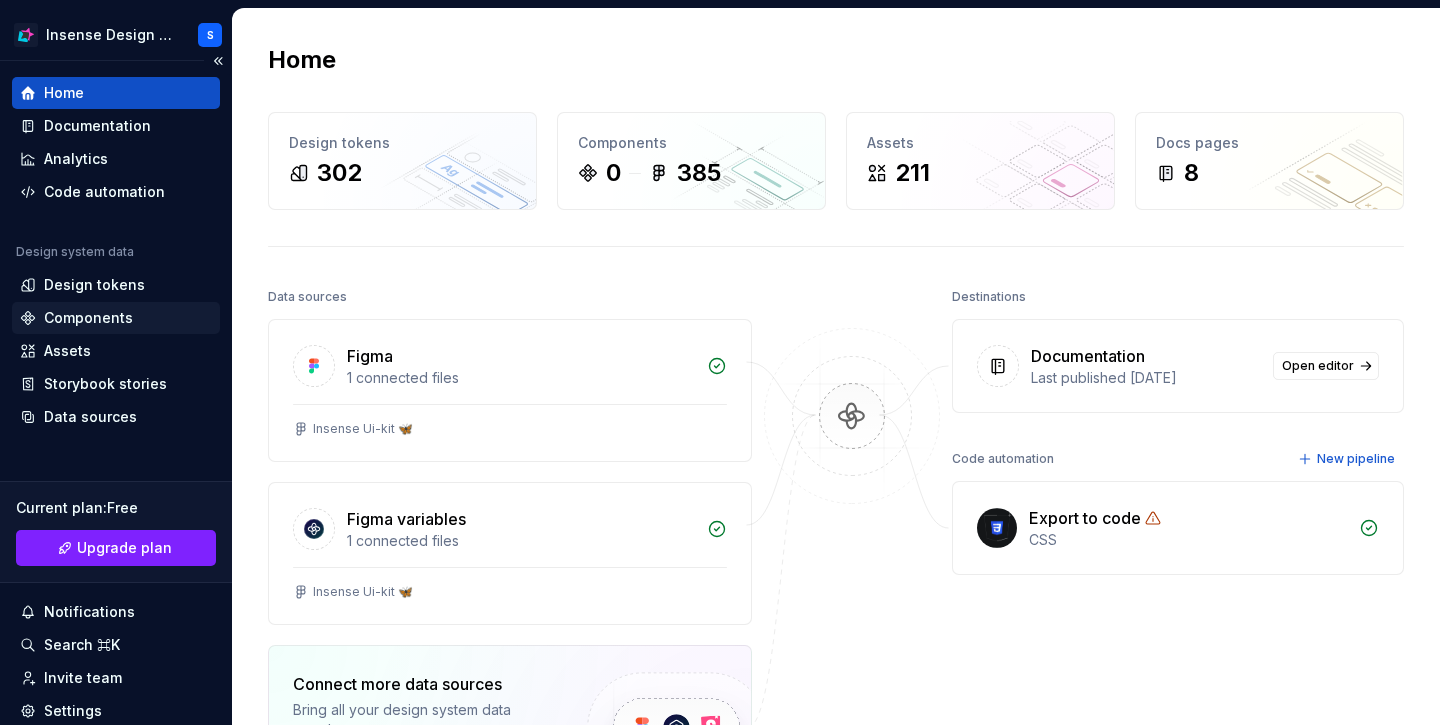 click on "Components" at bounding box center (88, 318) 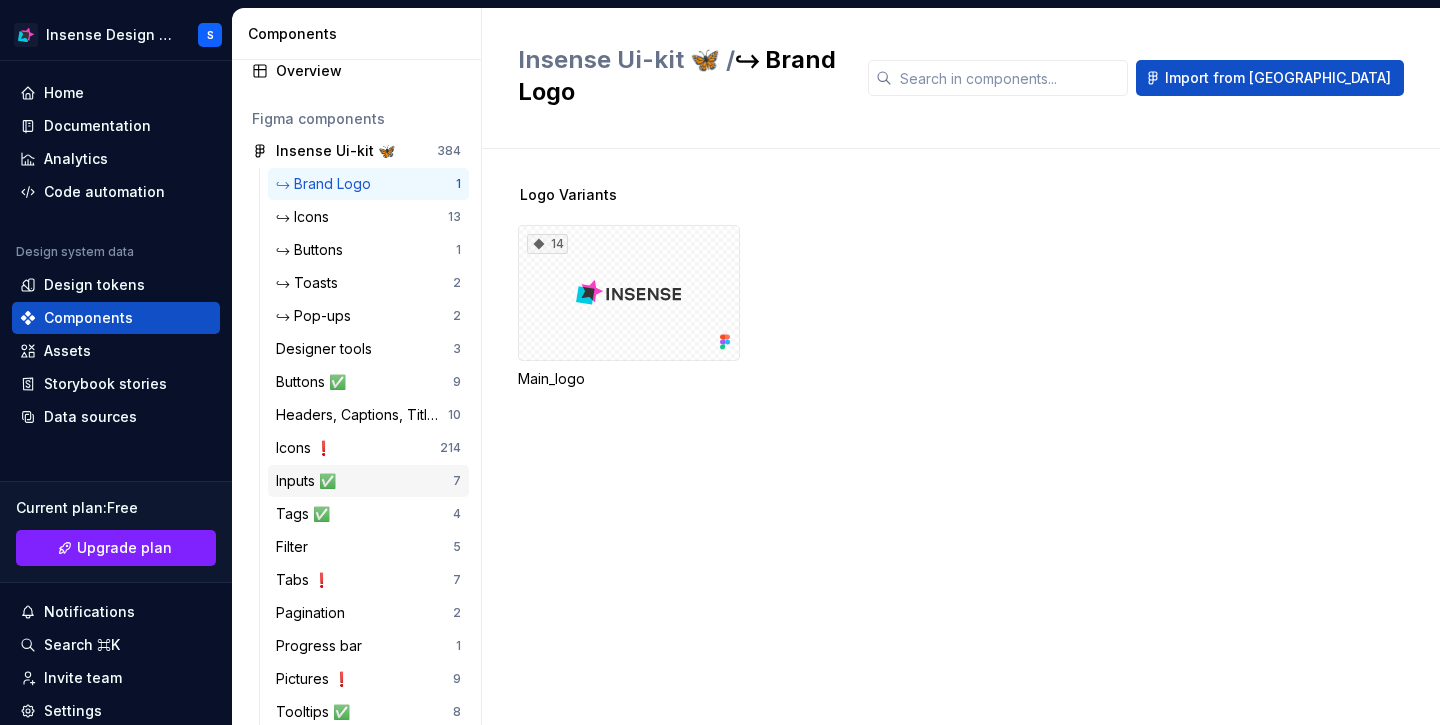 scroll, scrollTop: 0, scrollLeft: 0, axis: both 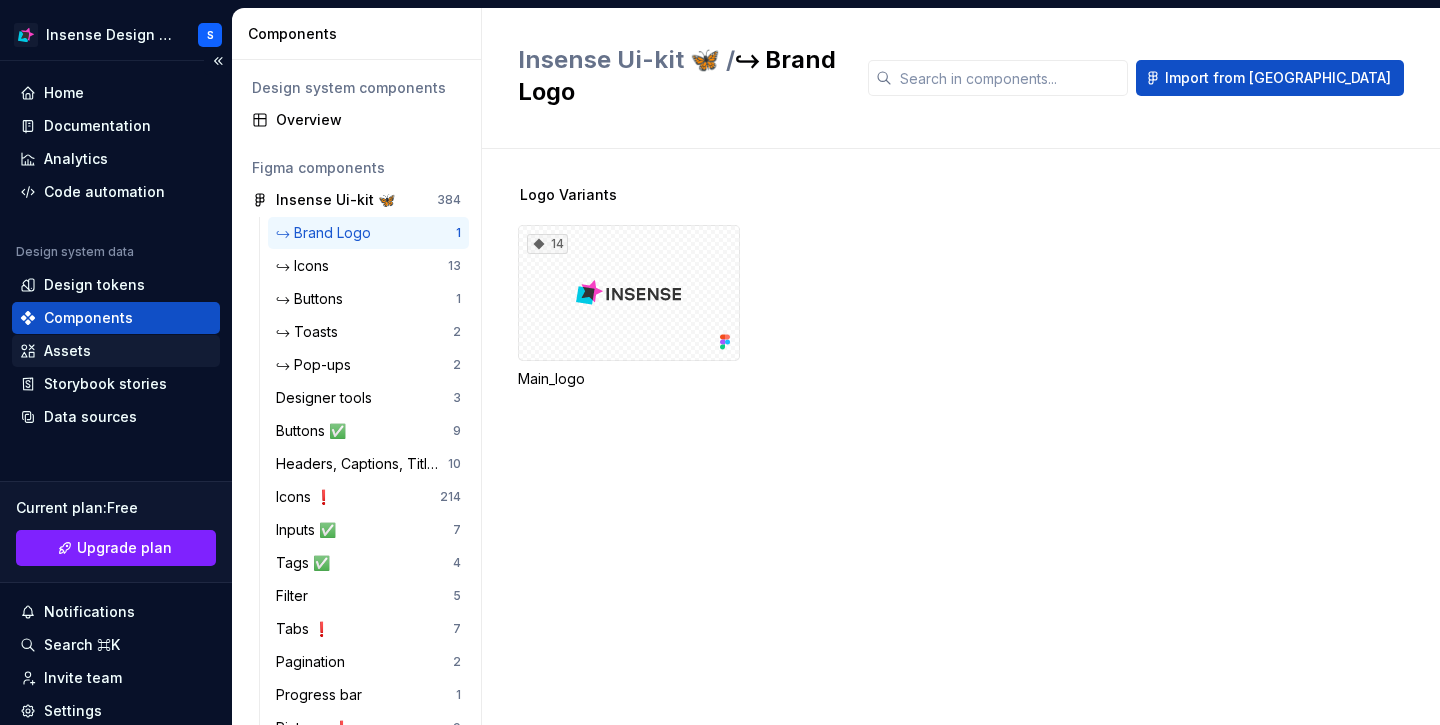 click on "Assets" at bounding box center (116, 351) 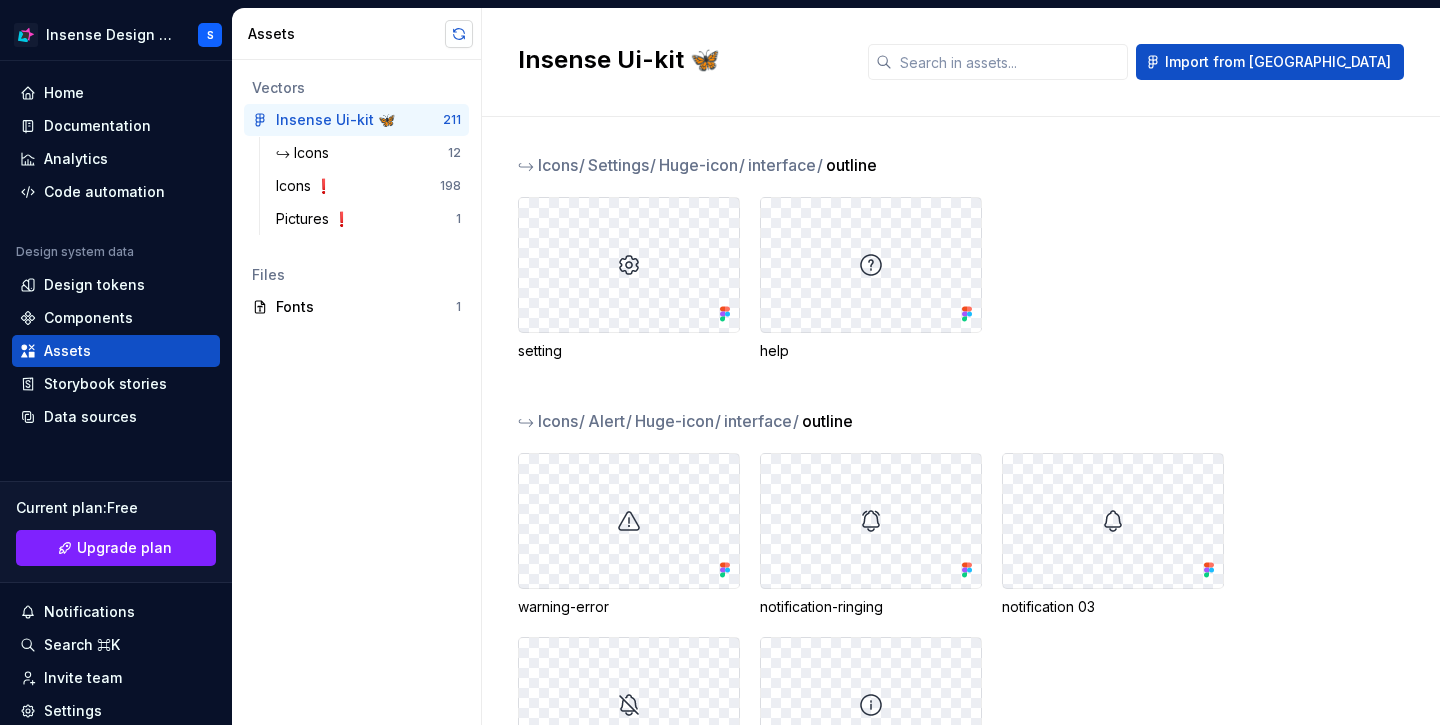 click at bounding box center [459, 34] 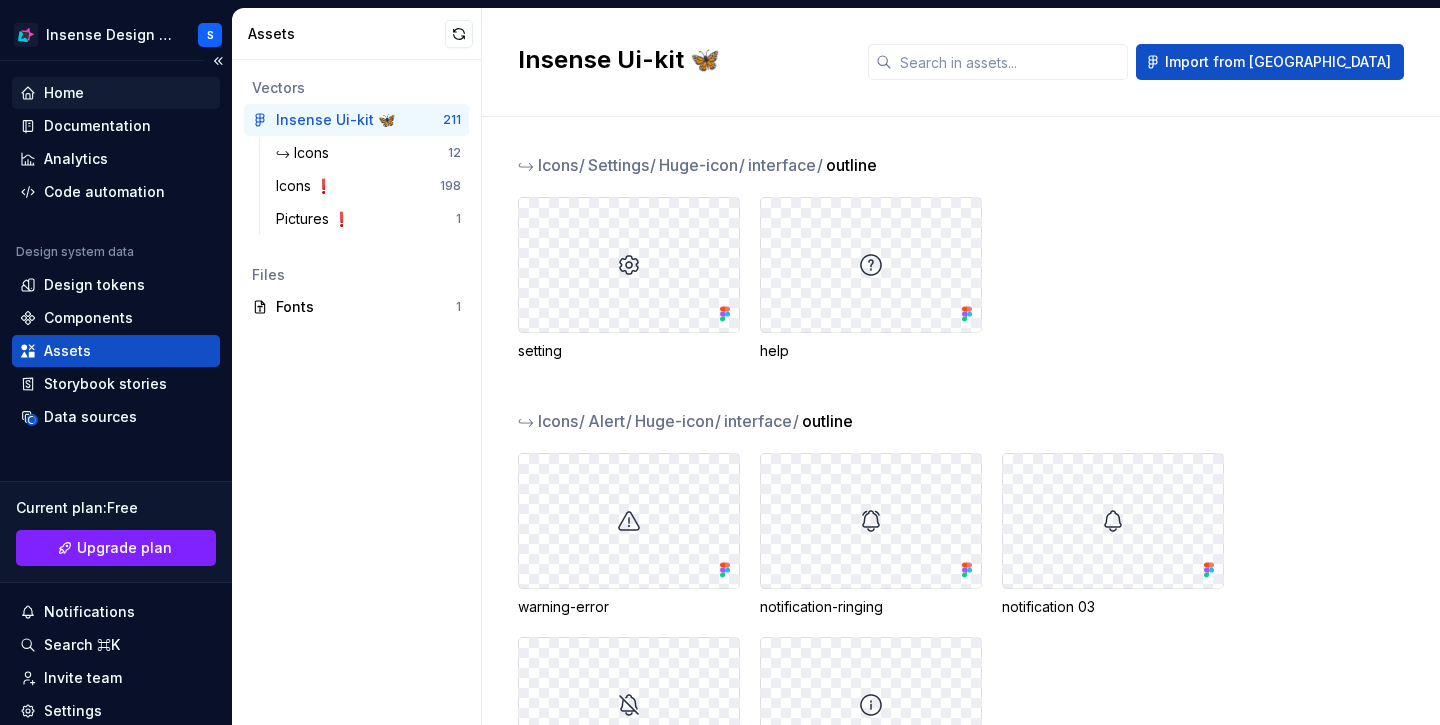 click on "Home" at bounding box center [116, 93] 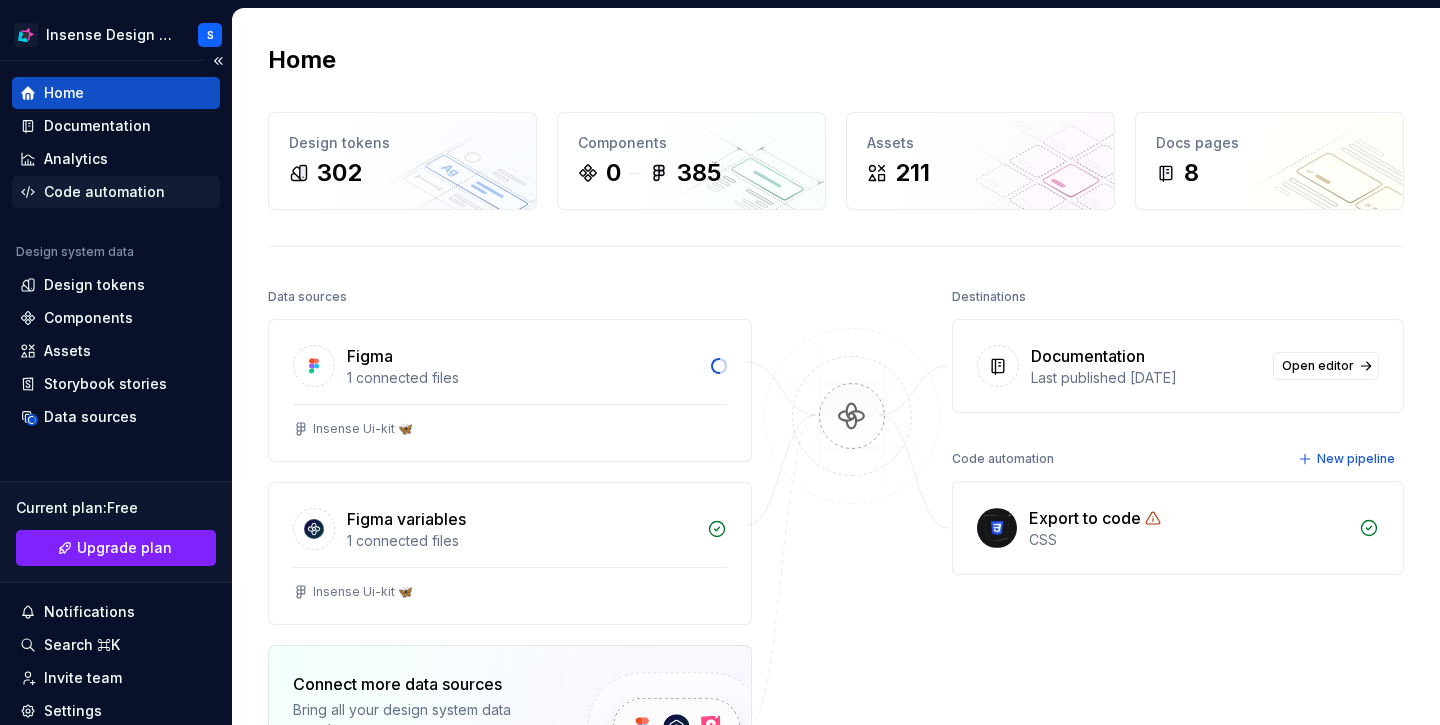 click on "Code automation" at bounding box center [104, 192] 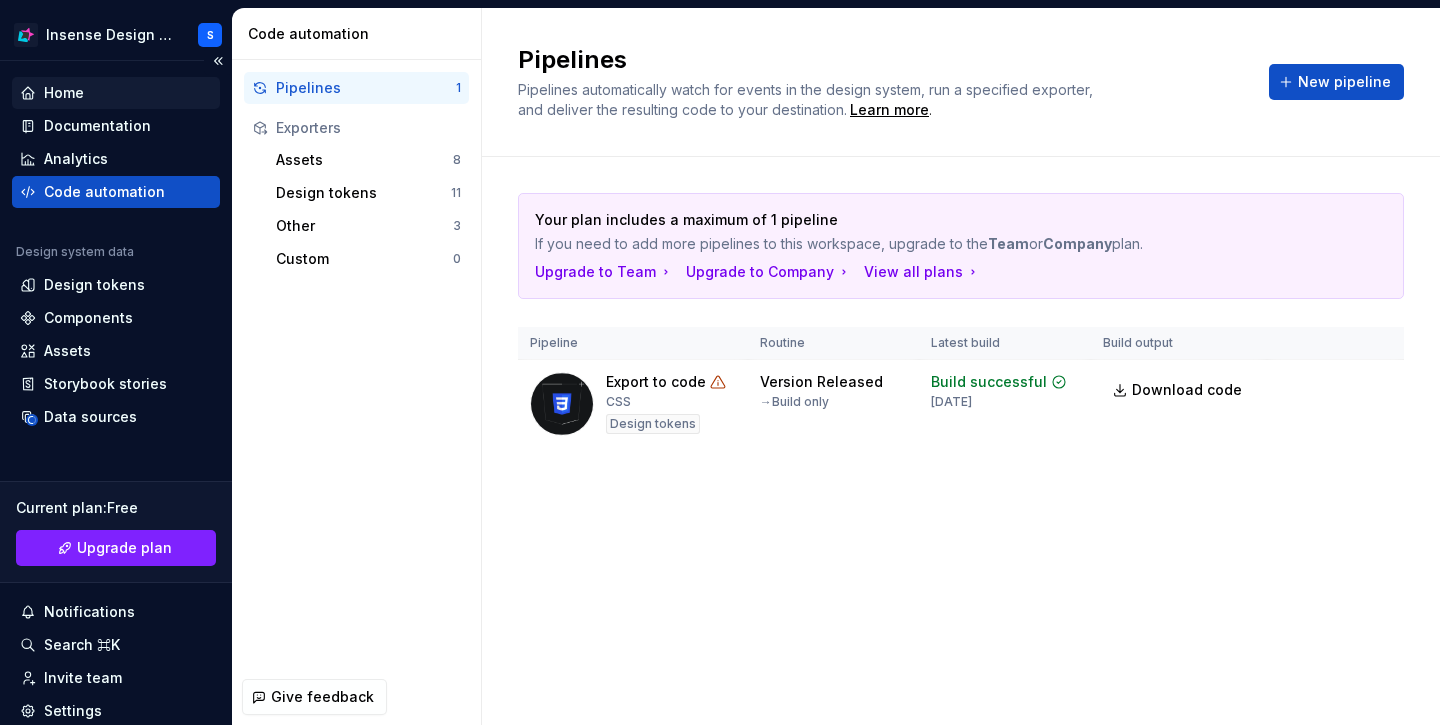 click on "Home" at bounding box center (116, 93) 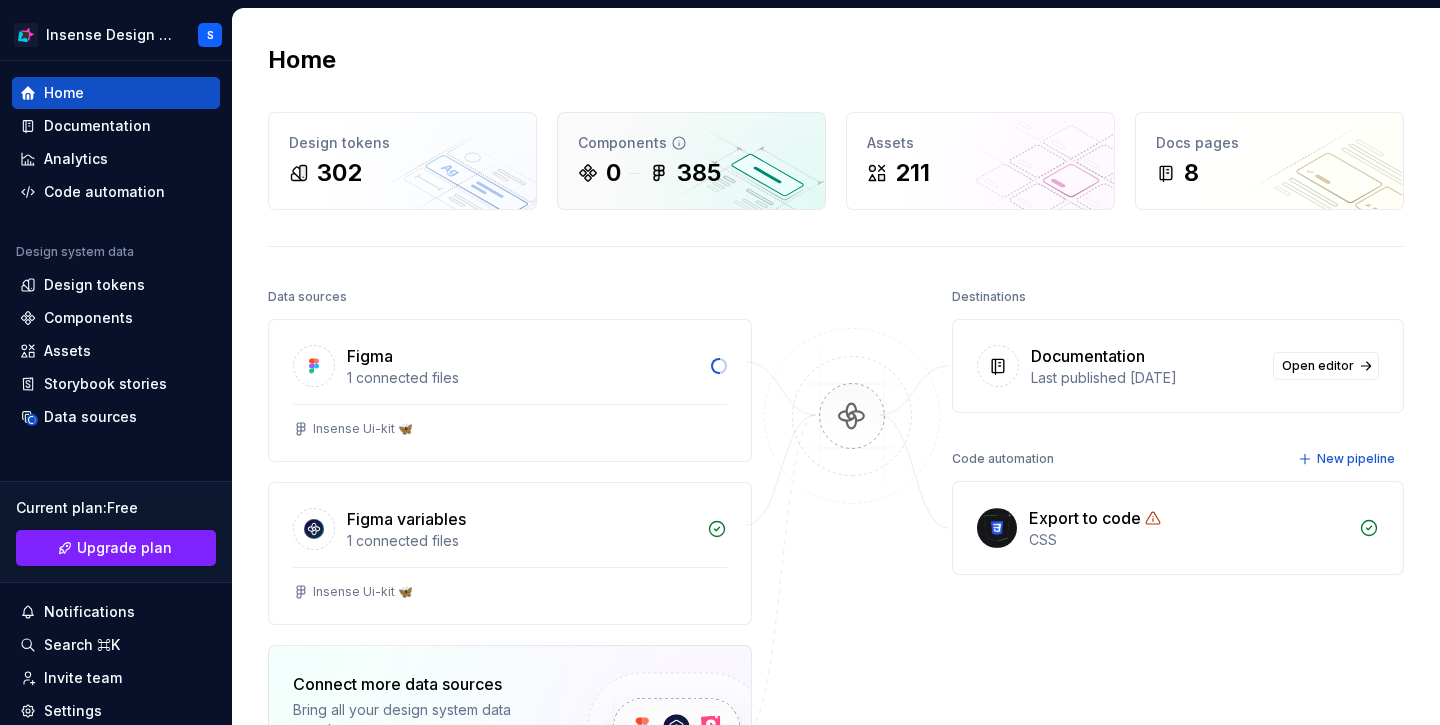 click on "385" at bounding box center [699, 173] 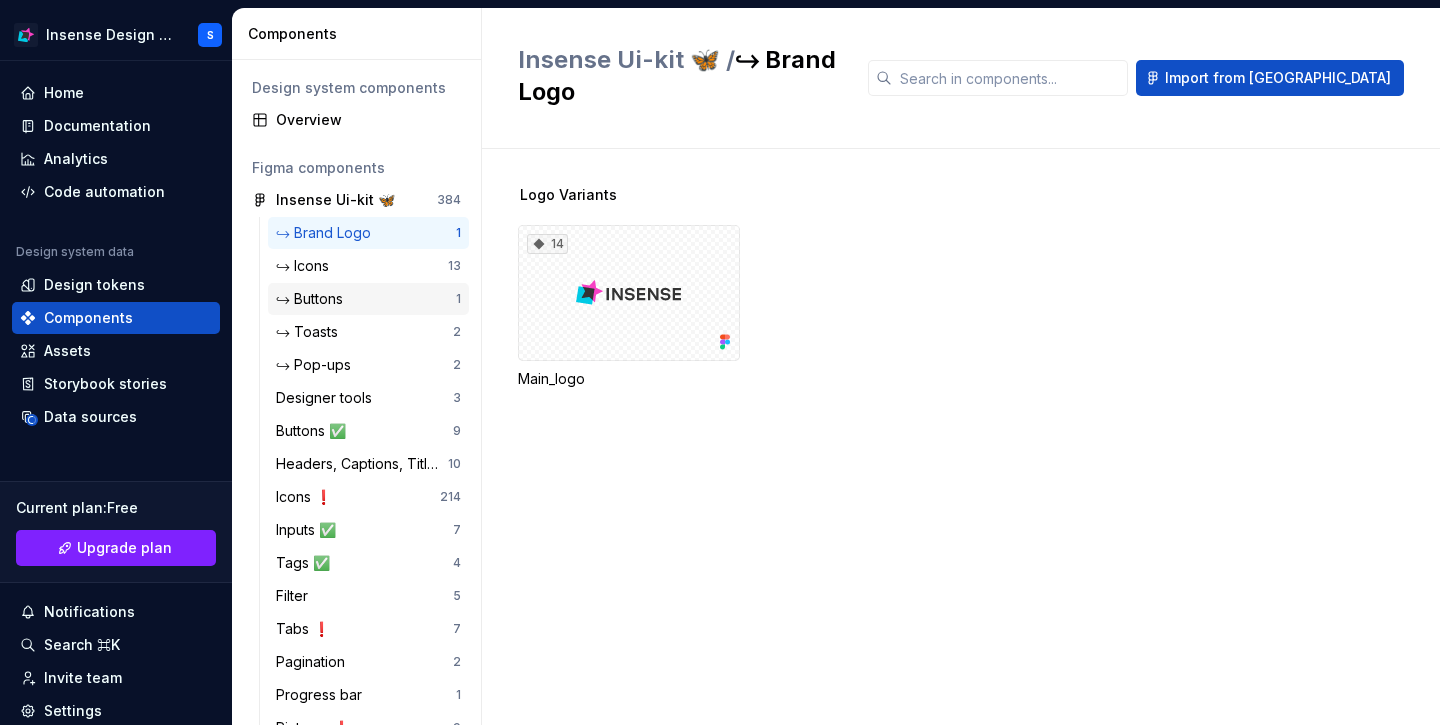 click on "↪ Buttons" at bounding box center [366, 299] 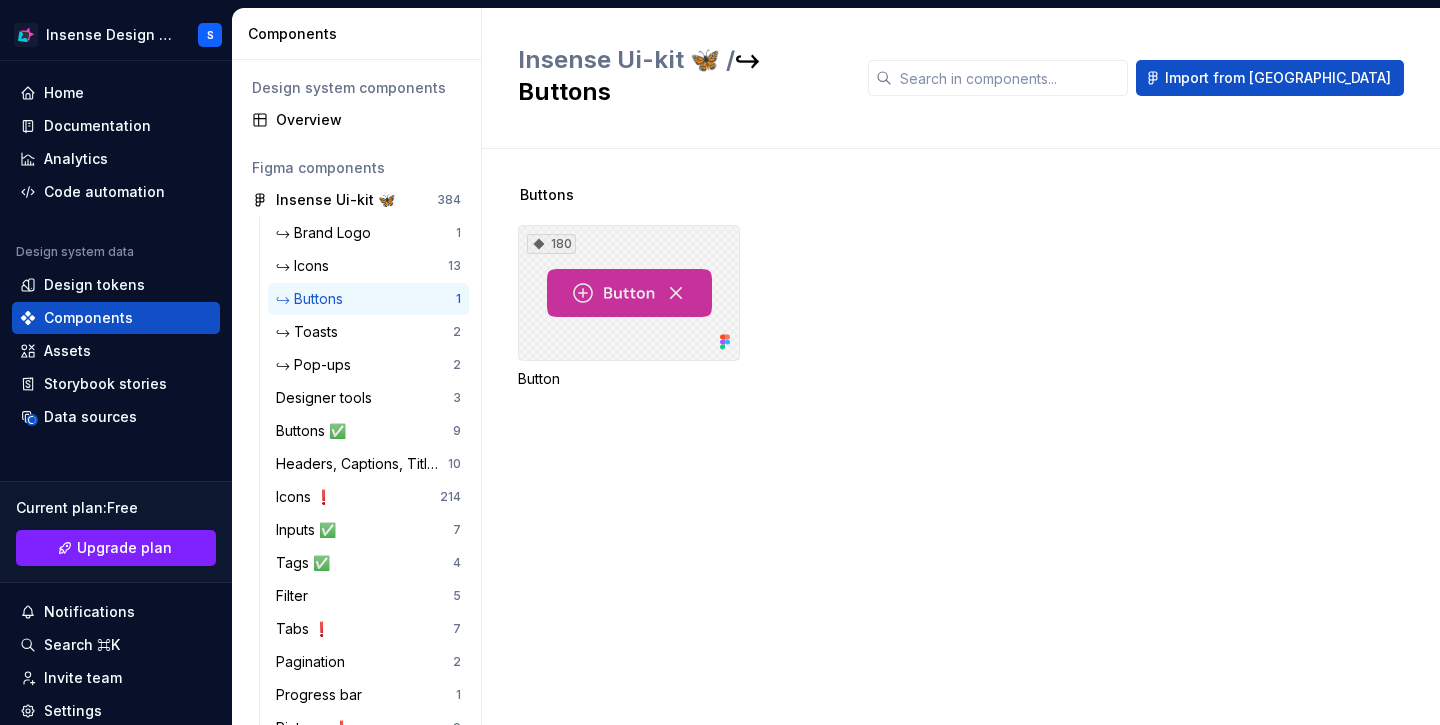 click on "180" at bounding box center [629, 293] 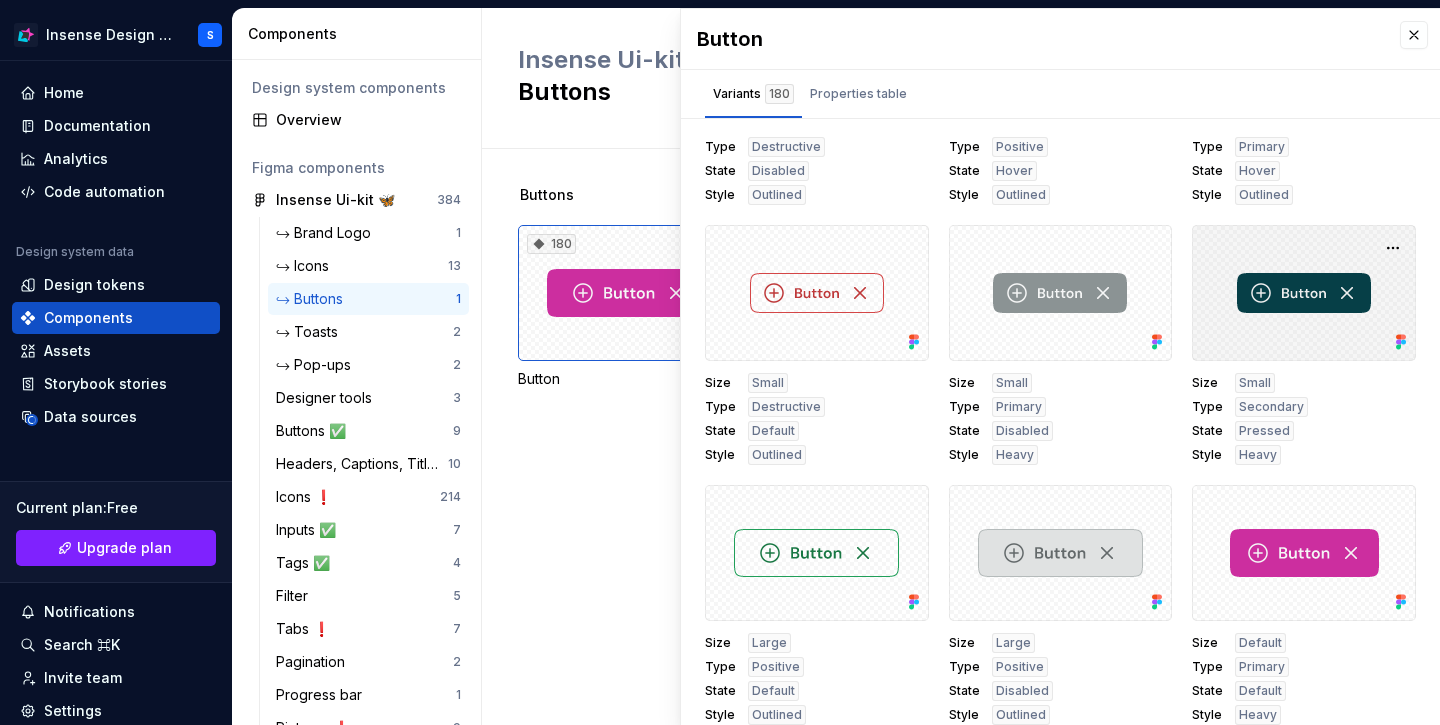 scroll, scrollTop: 313, scrollLeft: 0, axis: vertical 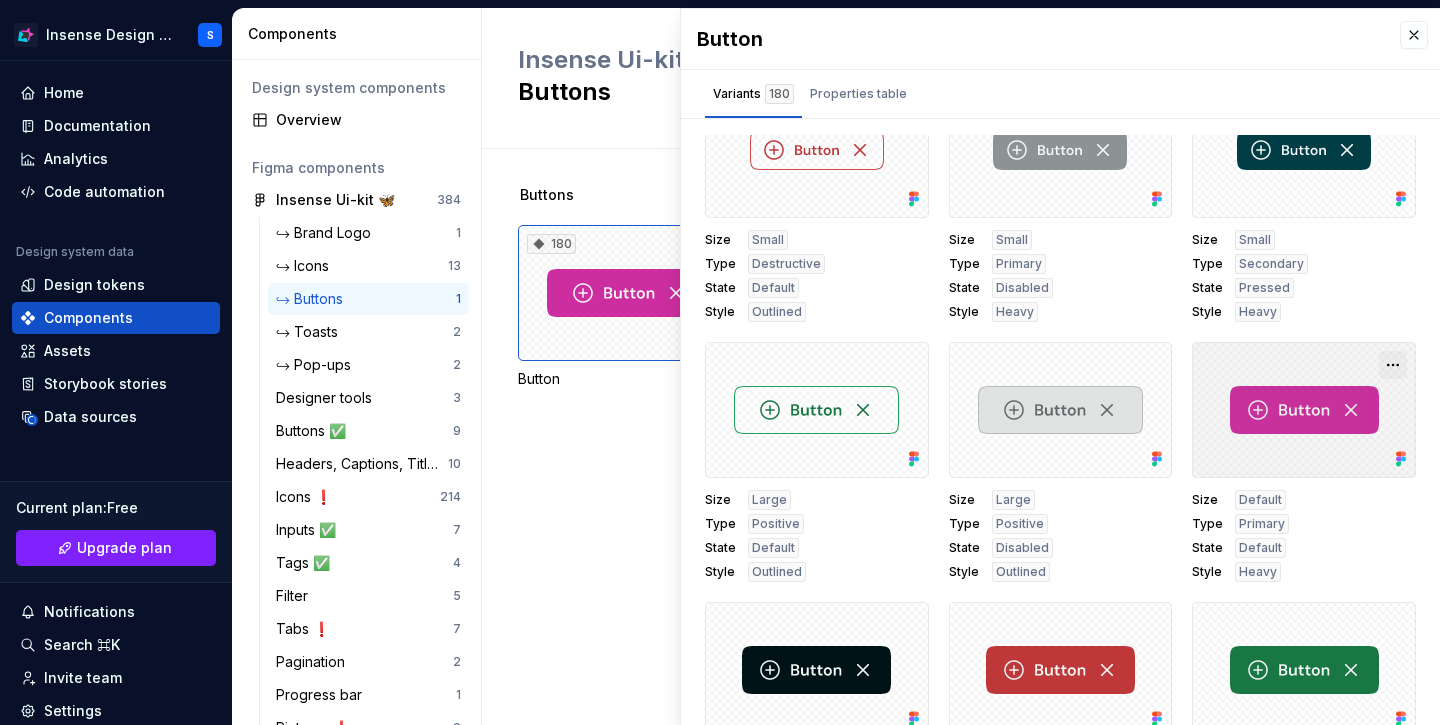 click at bounding box center [1393, 365] 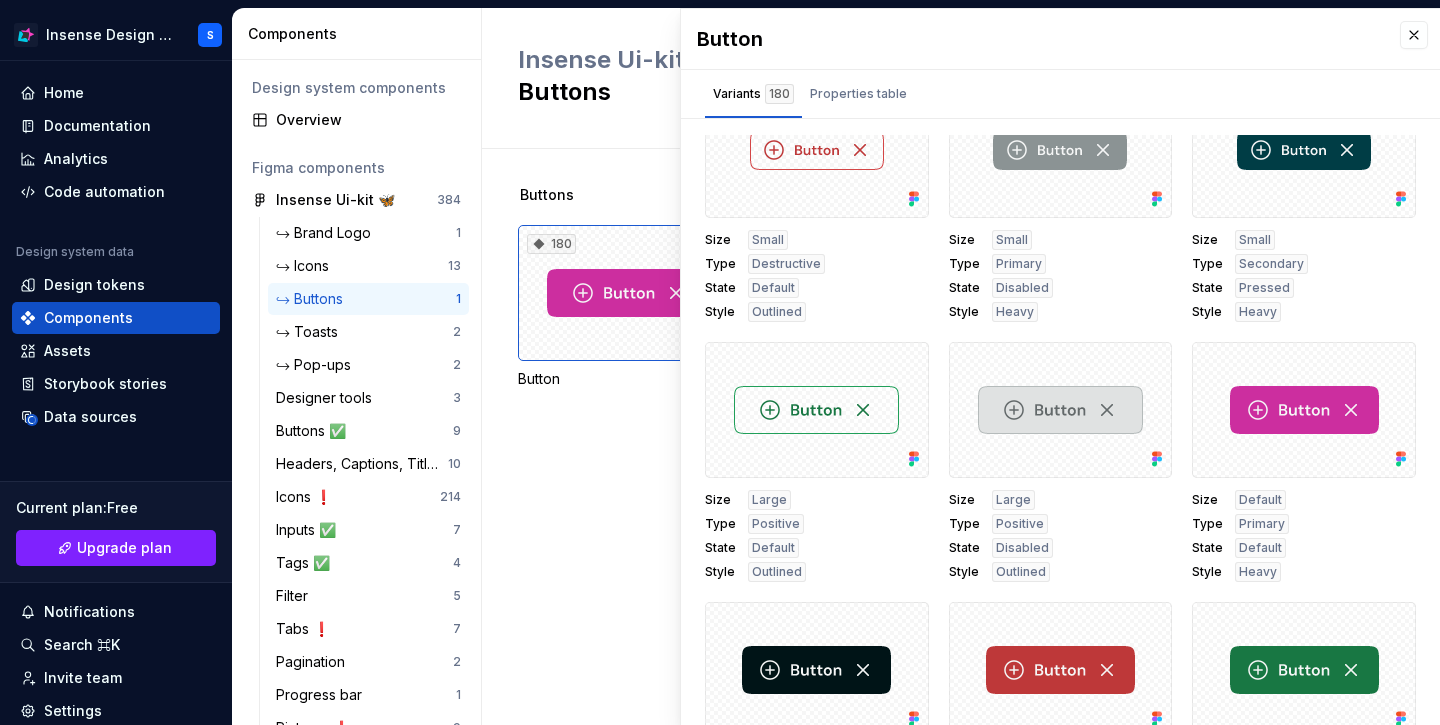 click on "Primary" at bounding box center (1262, 524) 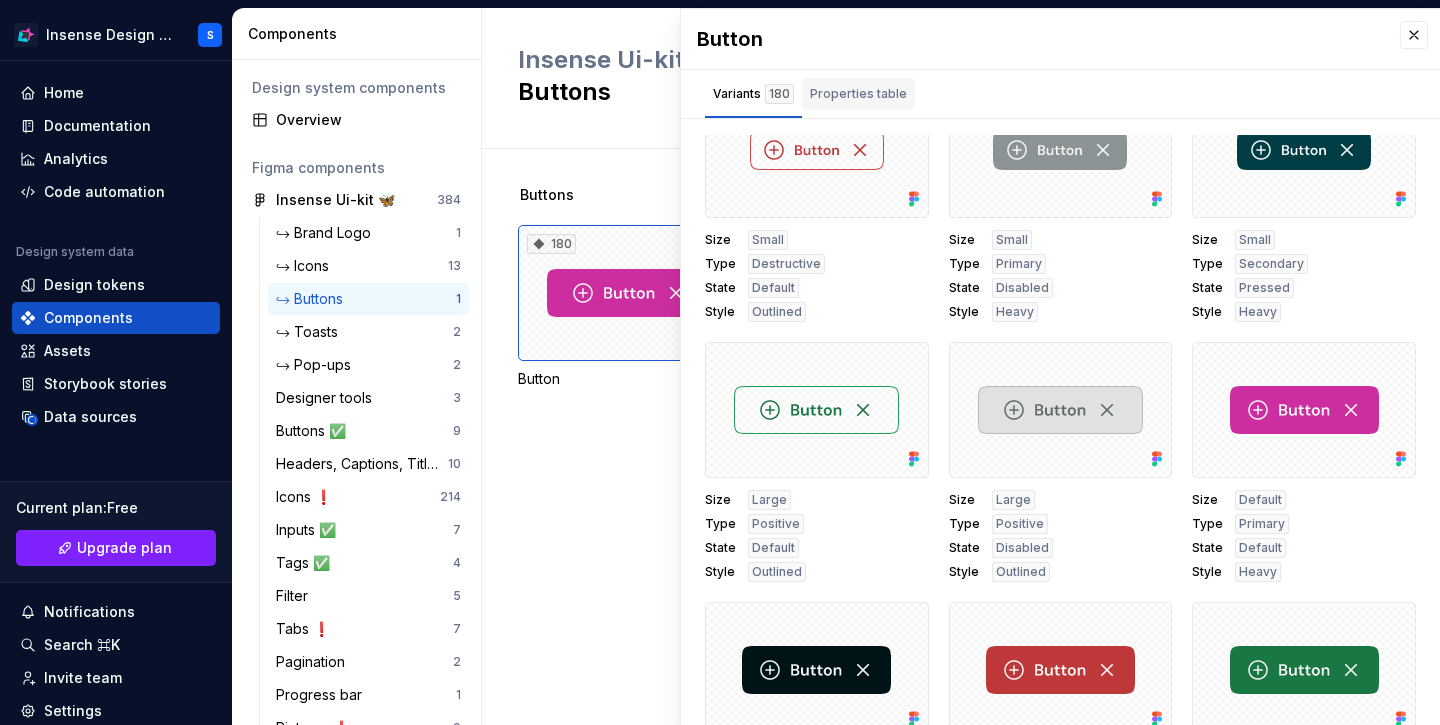 click on "Properties table" at bounding box center [858, 94] 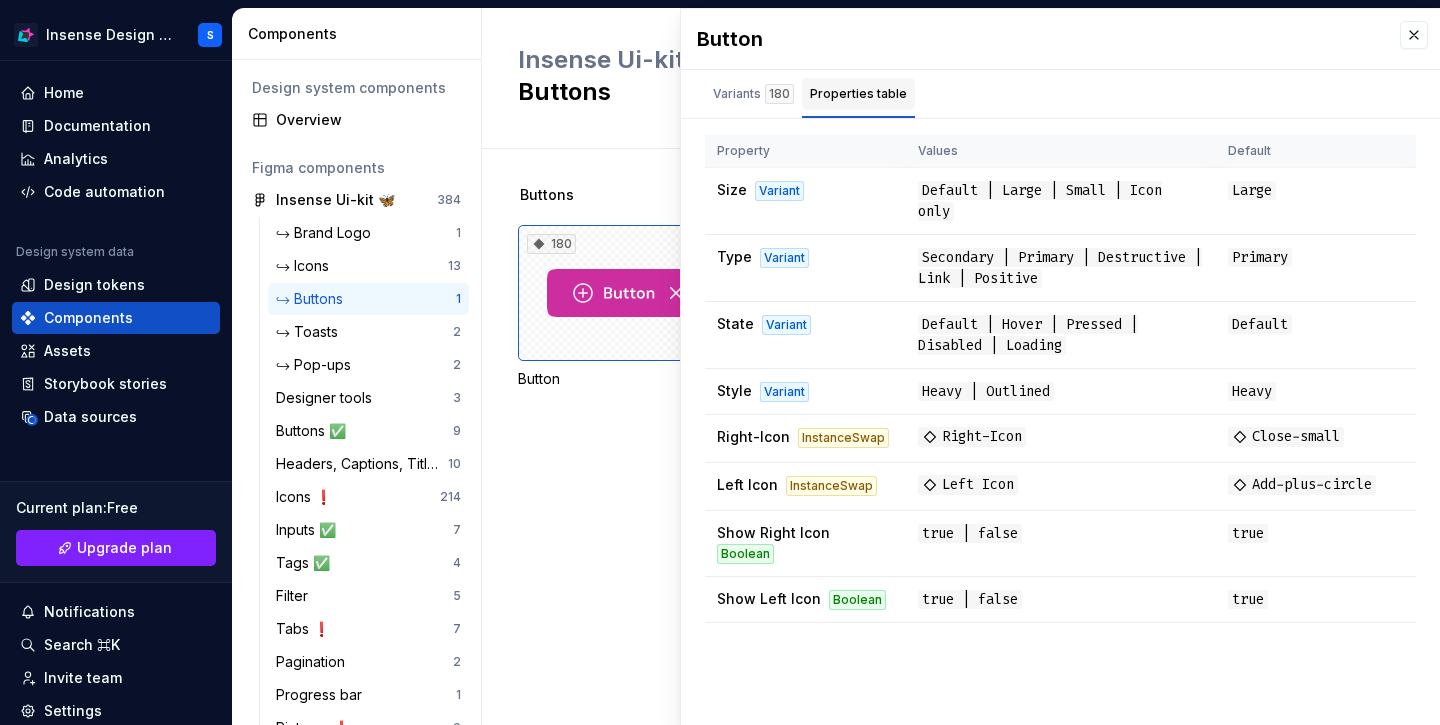 scroll, scrollTop: 0, scrollLeft: 0, axis: both 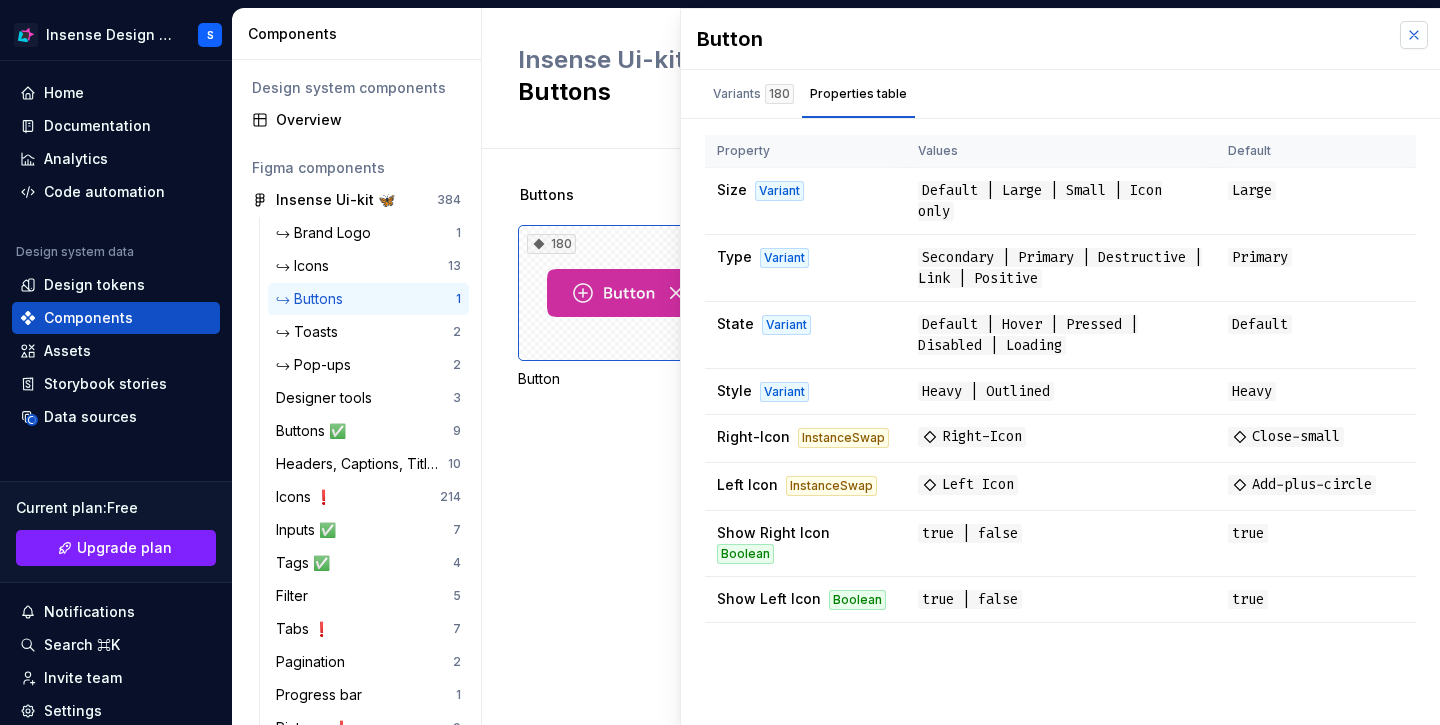 click at bounding box center [1414, 35] 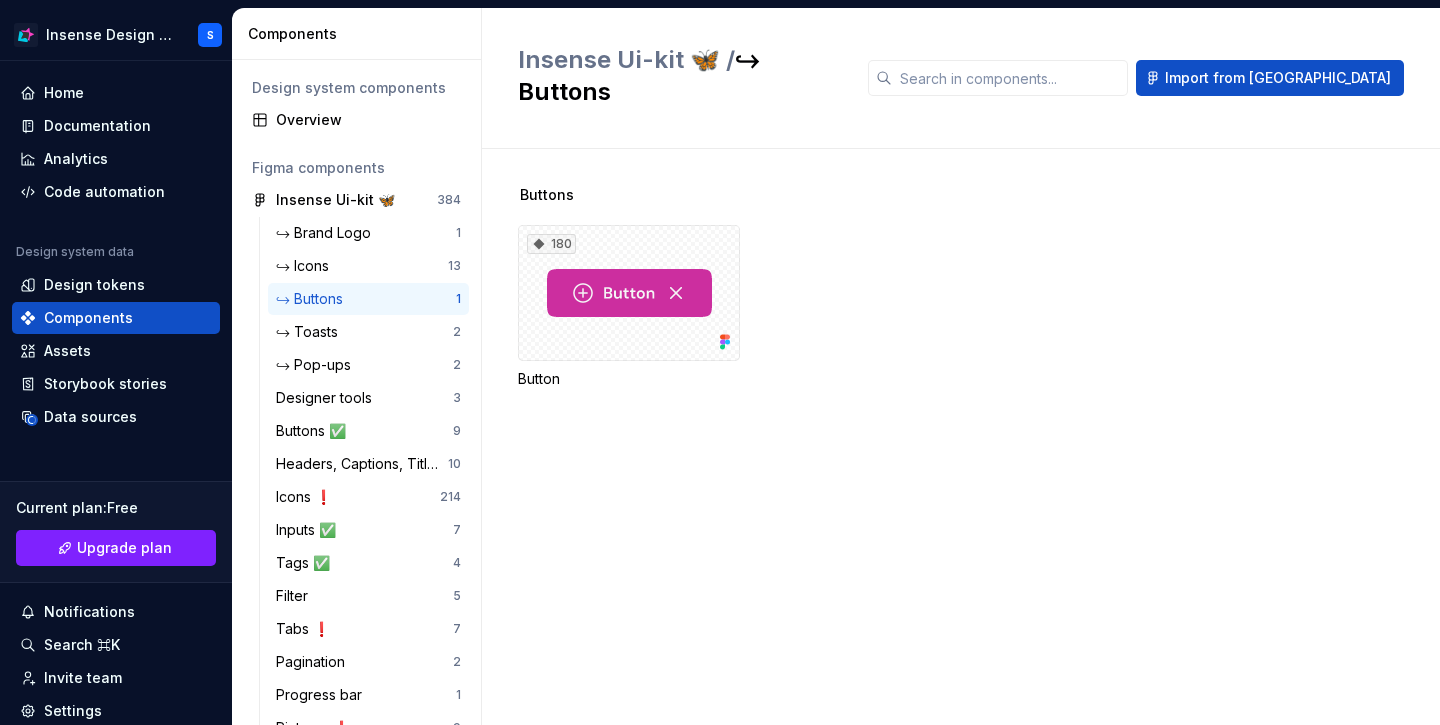 click on "Buttons 180 Button" at bounding box center [979, 437] 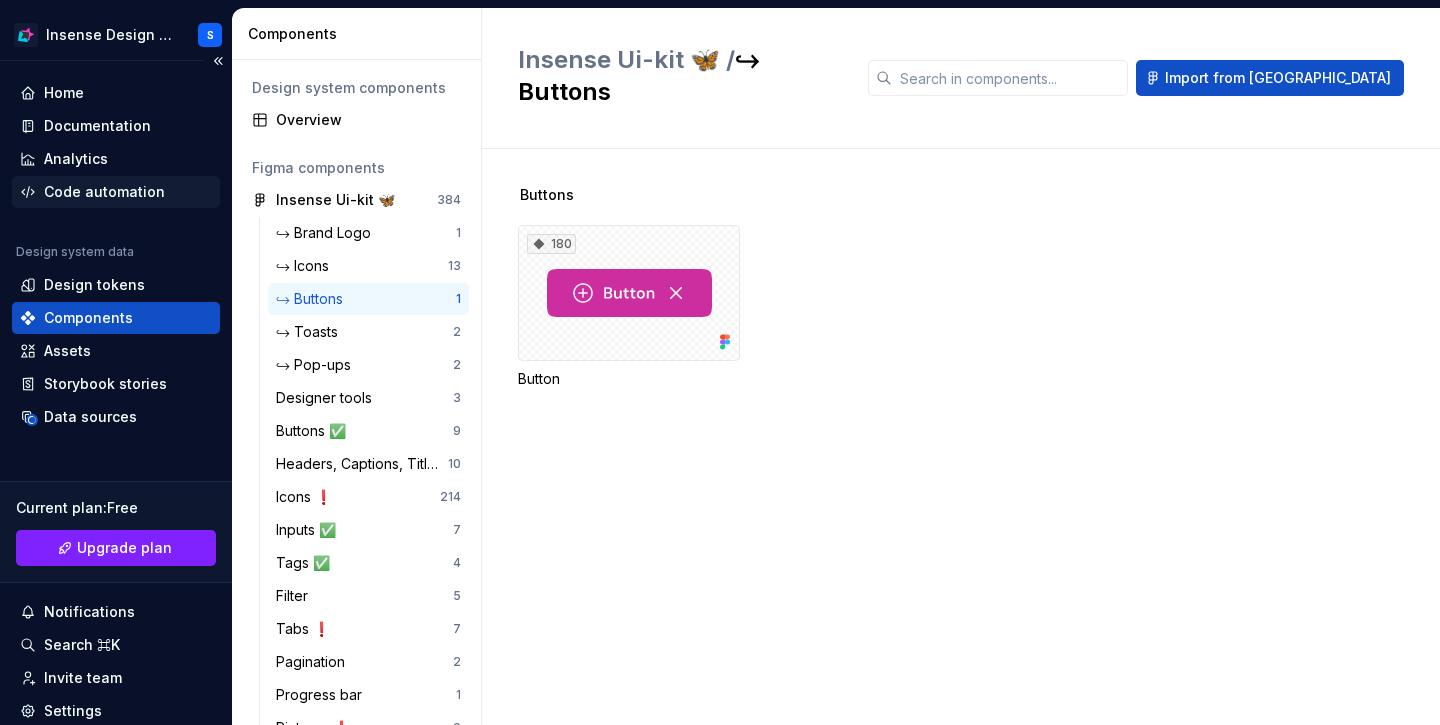 click on "Code automation" at bounding box center [104, 192] 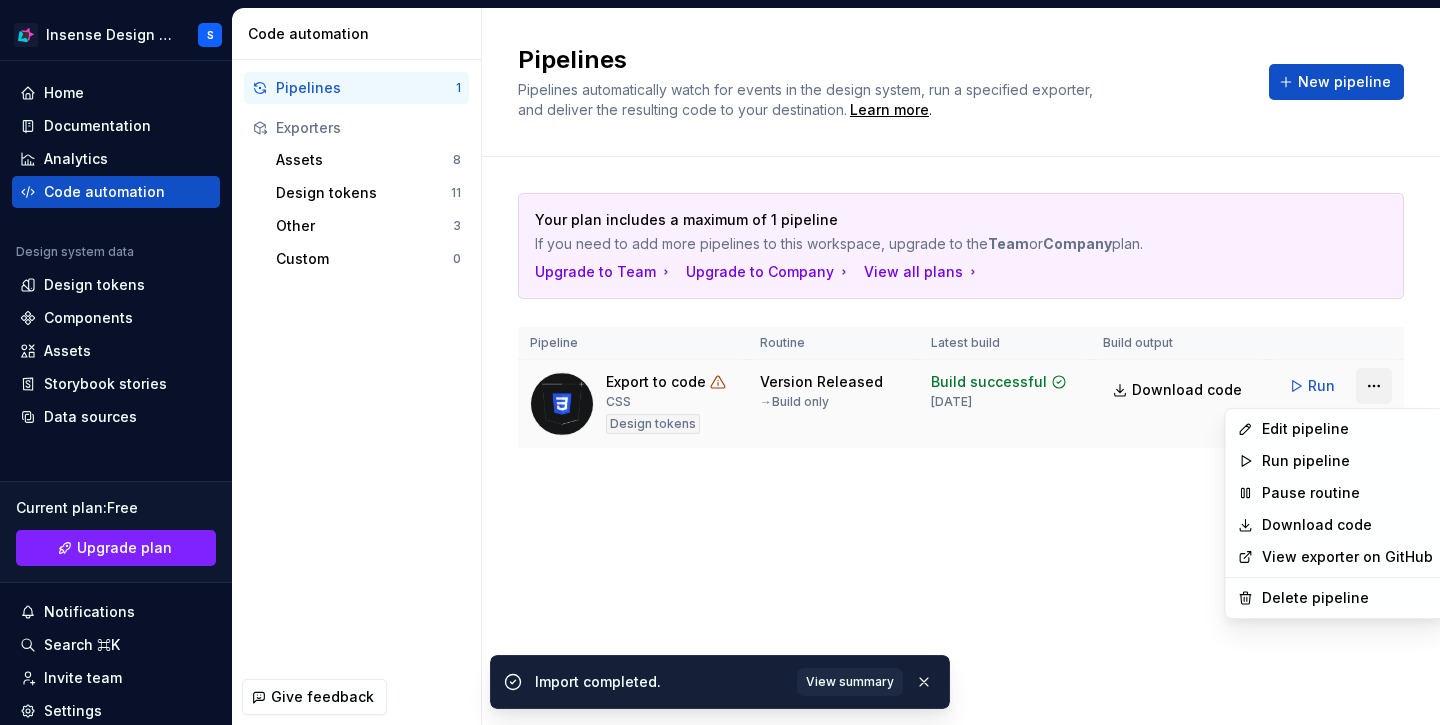 click on "Insense Design System S Home Documentation Analytics Code automation Design system data Design tokens Components Assets Storybook stories Data sources Current plan :  Free Upgrade plan Notifications Search ⌘K Invite team Settings Contact support Help Code automation Pipelines 1 Exporters Assets 8 Design tokens 11 Other 3 Custom 0 Give feedback Pipelines Pipelines automatically watch for events in the design system, run a specified exporter, and deliver the resulting code to your destination.   Learn more . New pipeline Your plan includes a maximum of 1 pipeline If you need to add more pipelines to this workspace, upgrade to the  Team  or  Company  plan. Upgrade to Team Upgrade to Company View all plans Pipeline Routine Latest build Build output Export to code CSS Design tokens Version Released →  Build only Build successful [DATE] Download code Run   Import completed. View summary Edit pipeline Run pipeline Pause routine Download code View exporter on GitHub Delete pipeline" at bounding box center [720, 362] 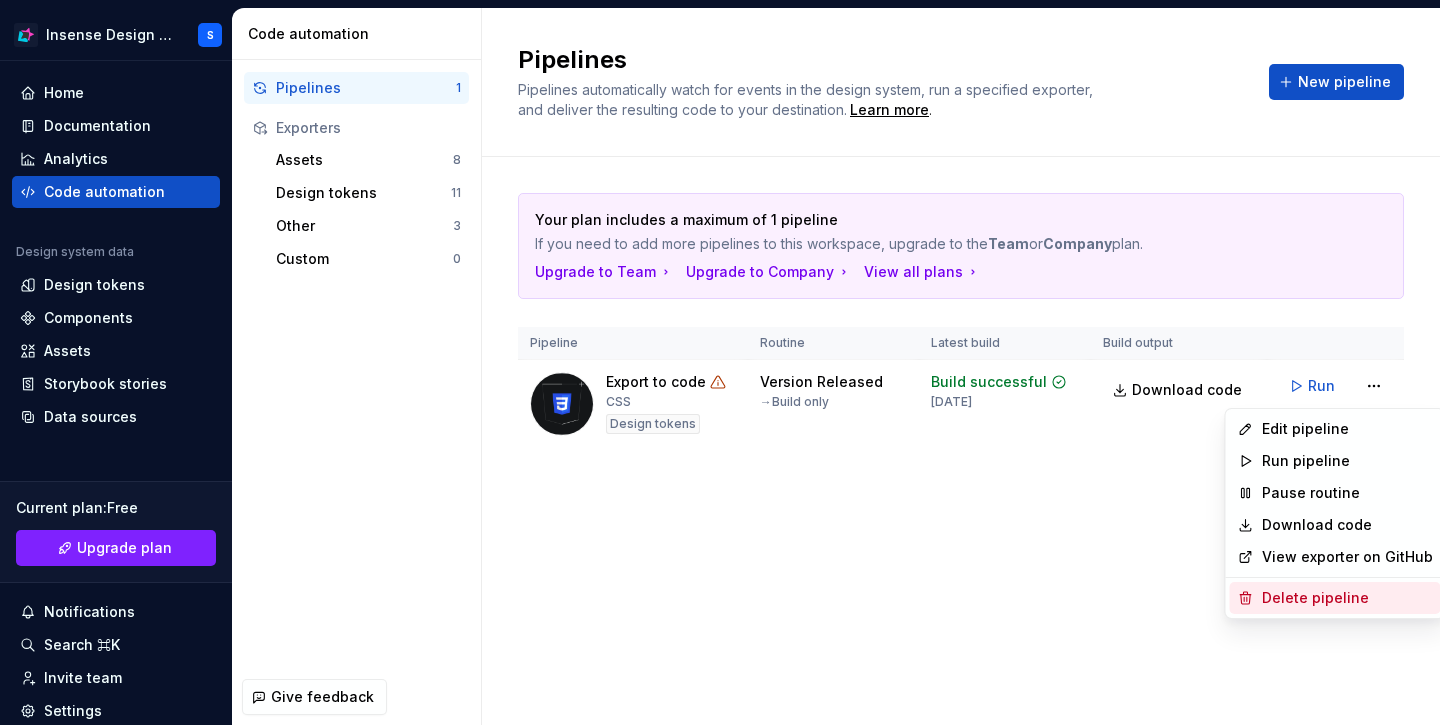 click on "Delete pipeline" at bounding box center (1347, 598) 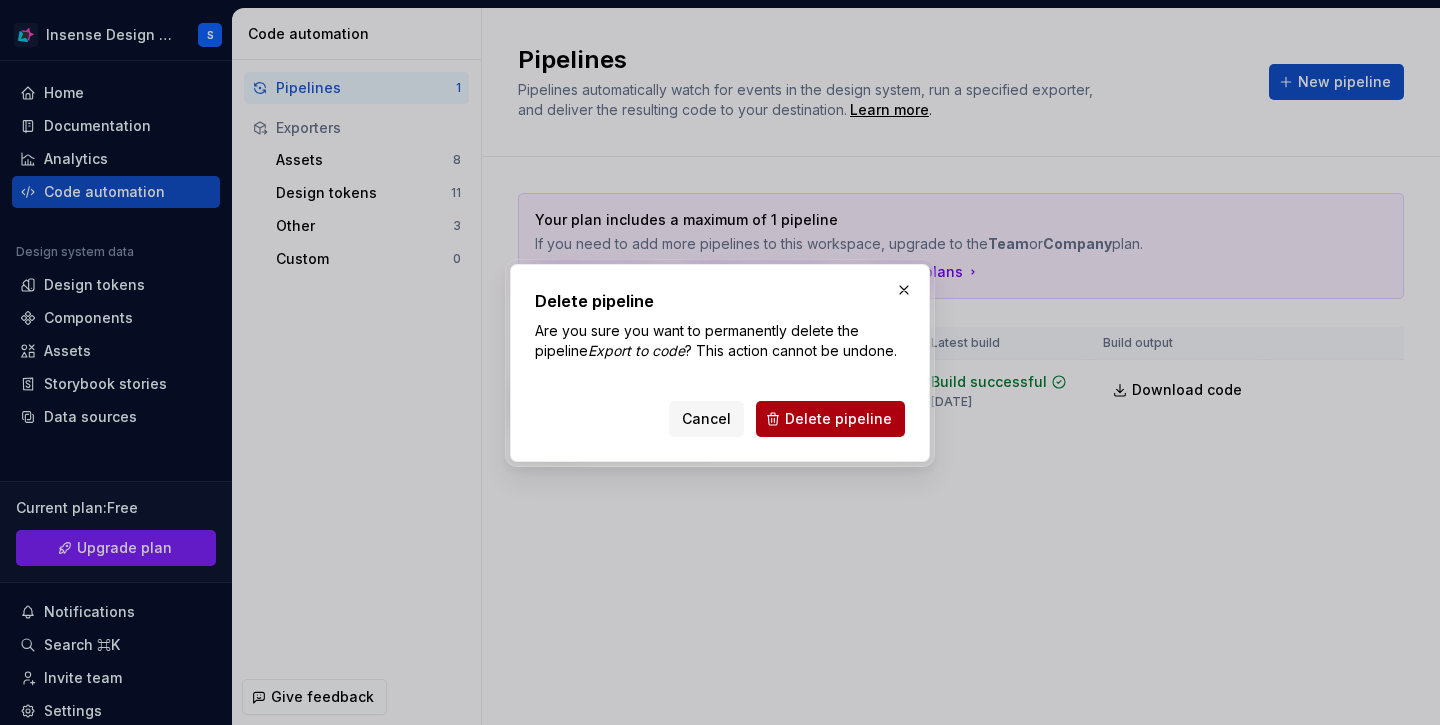 click on "Delete pipeline" at bounding box center [838, 419] 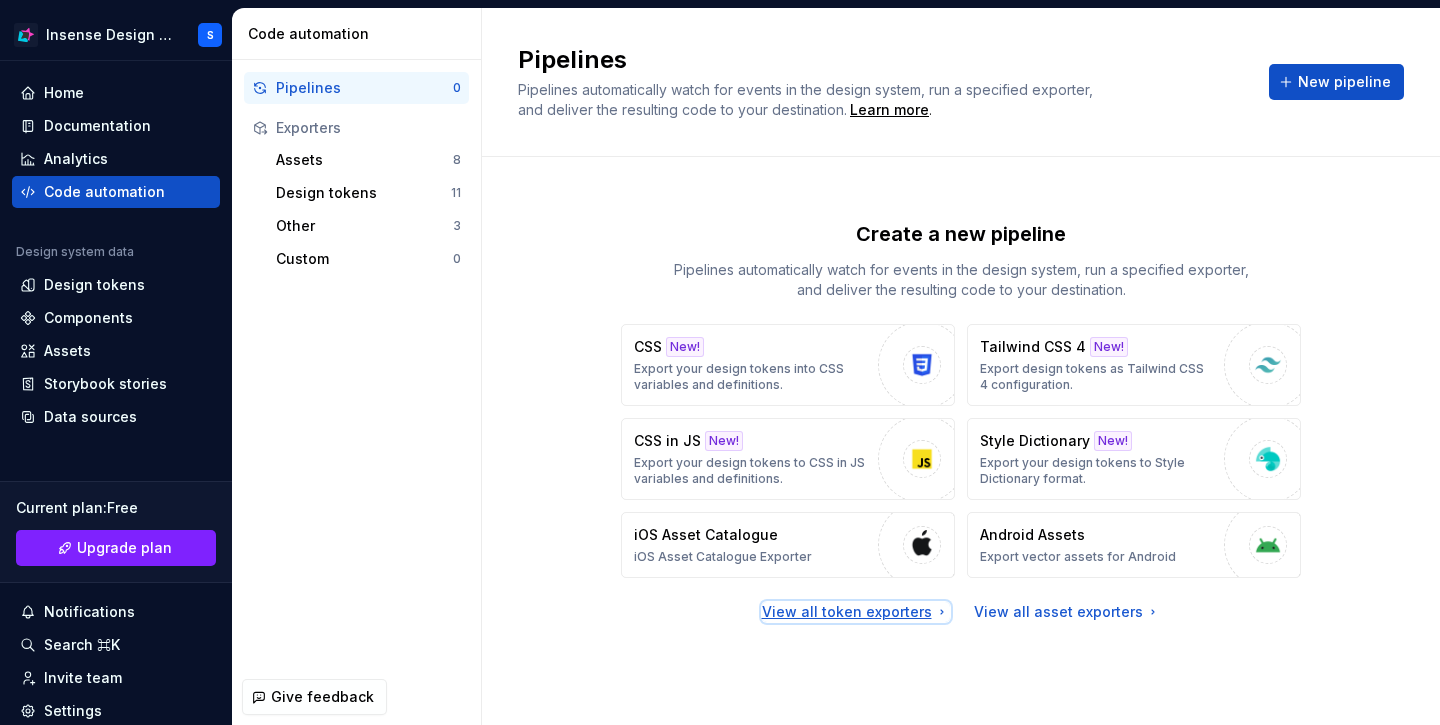 click on "View all token exporters" at bounding box center (856, 612) 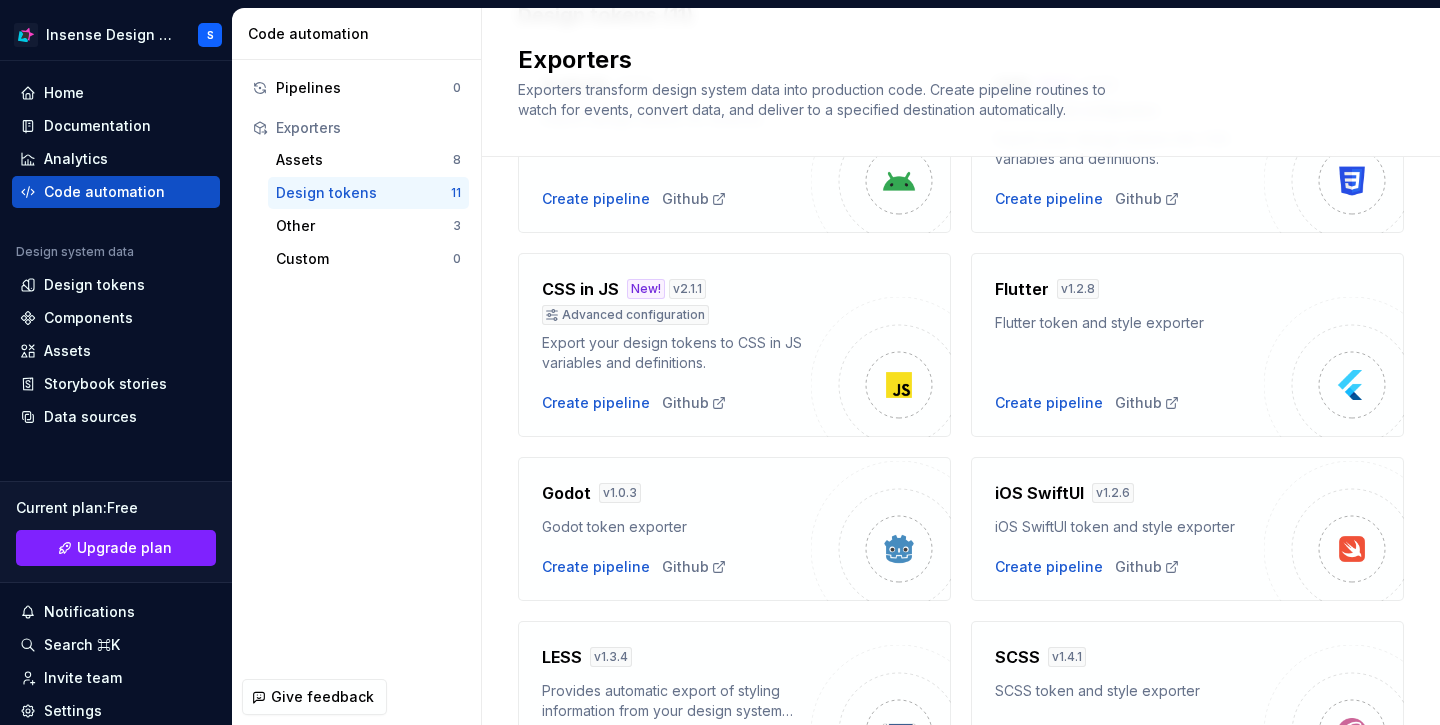 scroll, scrollTop: 0, scrollLeft: 0, axis: both 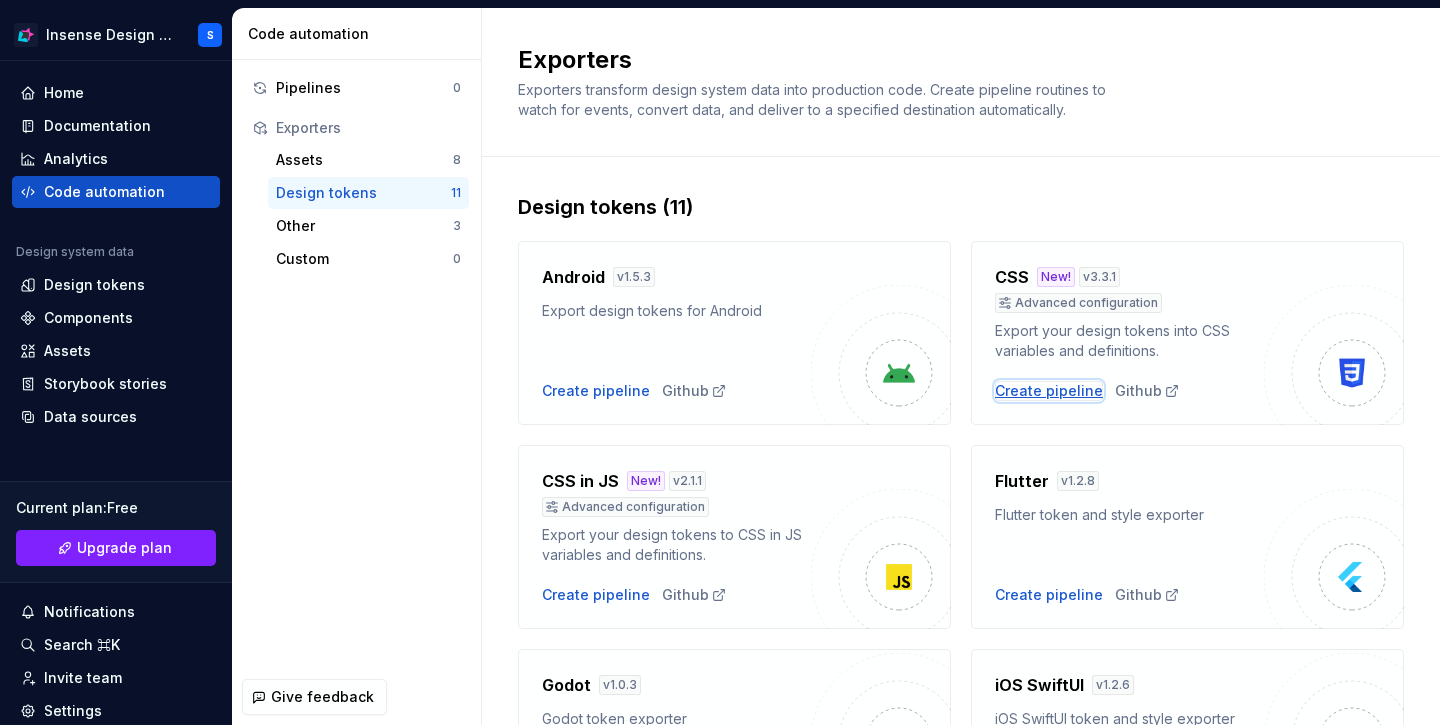 click on "Create pipeline" at bounding box center (1049, 391) 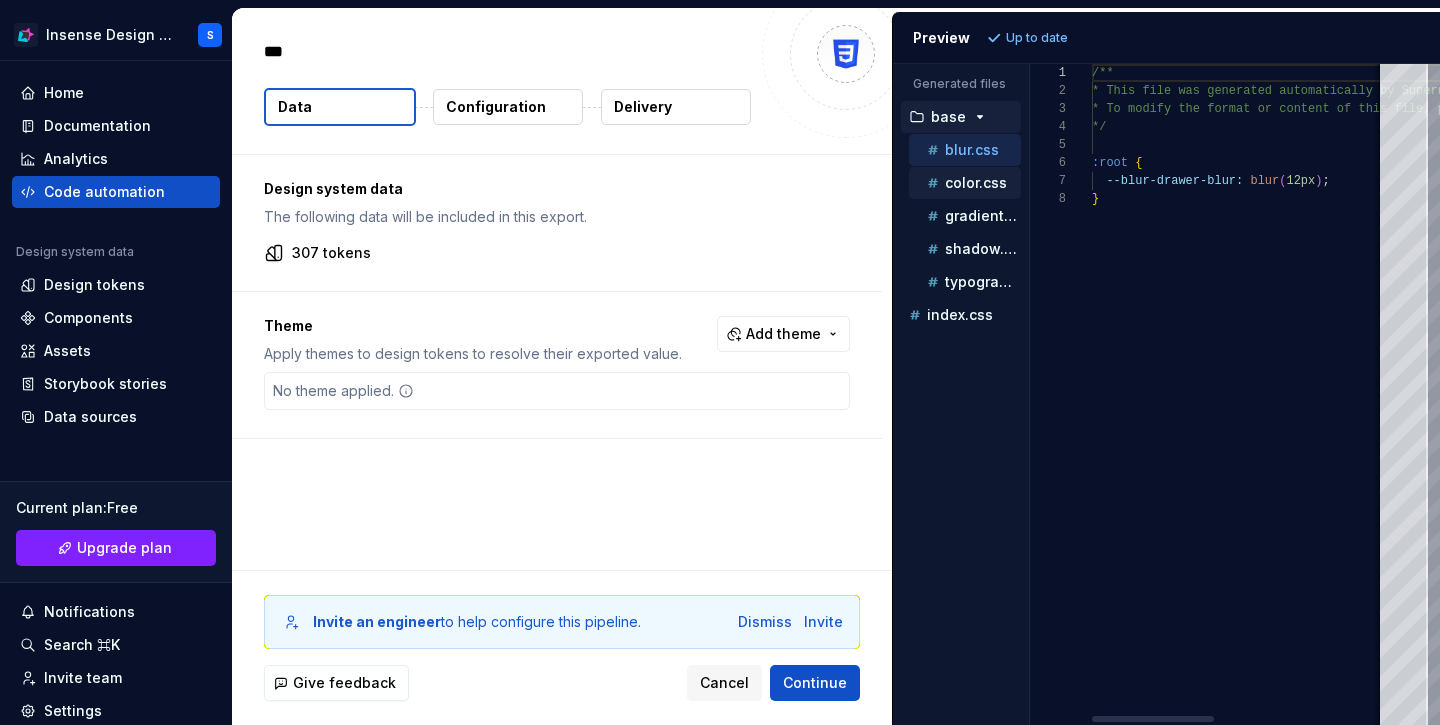 type on "*" 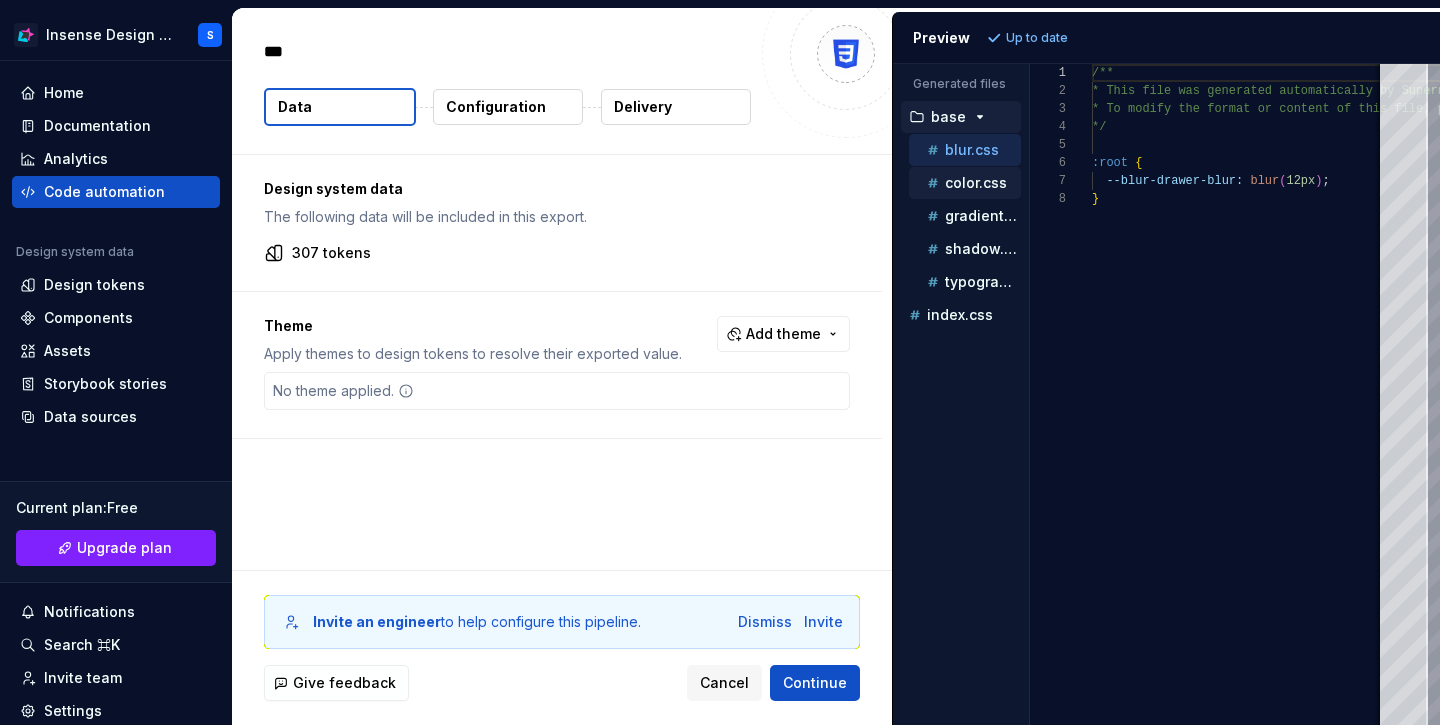 click on "color.css" at bounding box center [976, 183] 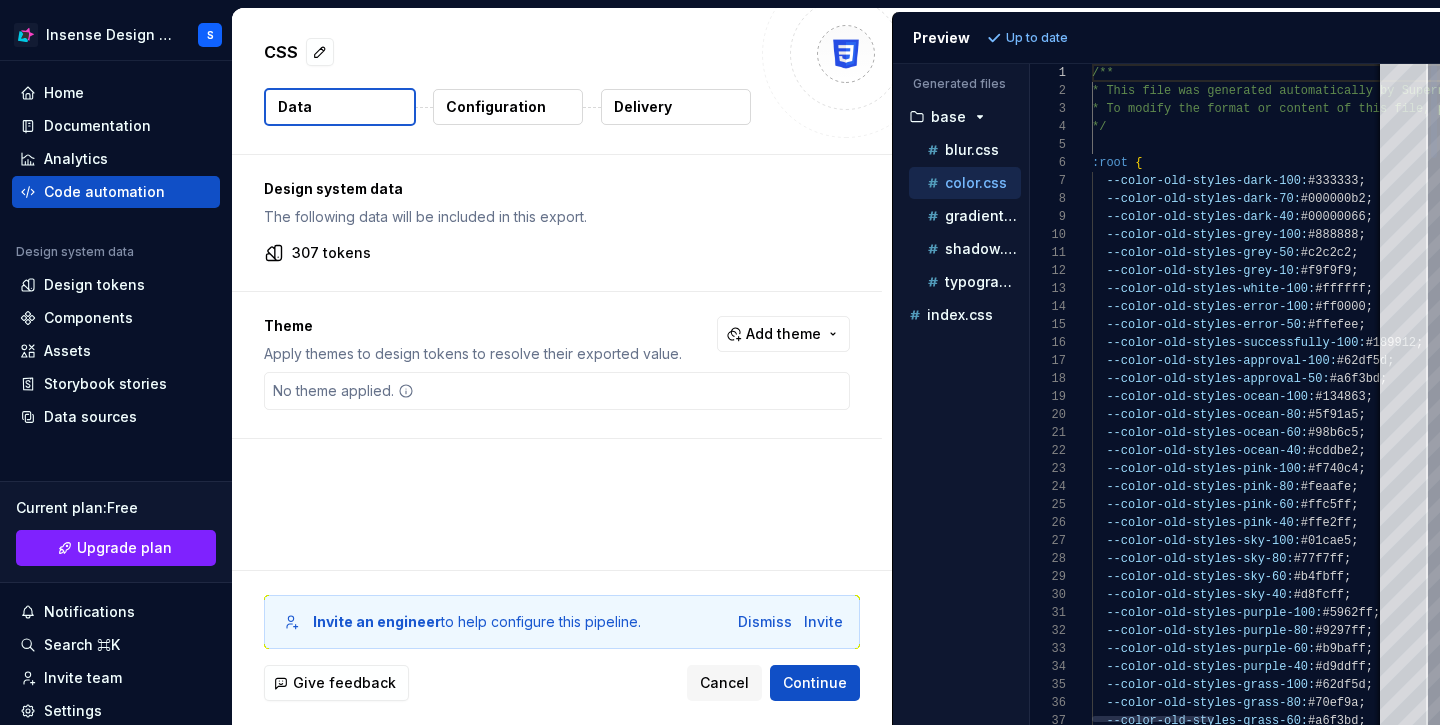scroll, scrollTop: 180, scrollLeft: 0, axis: vertical 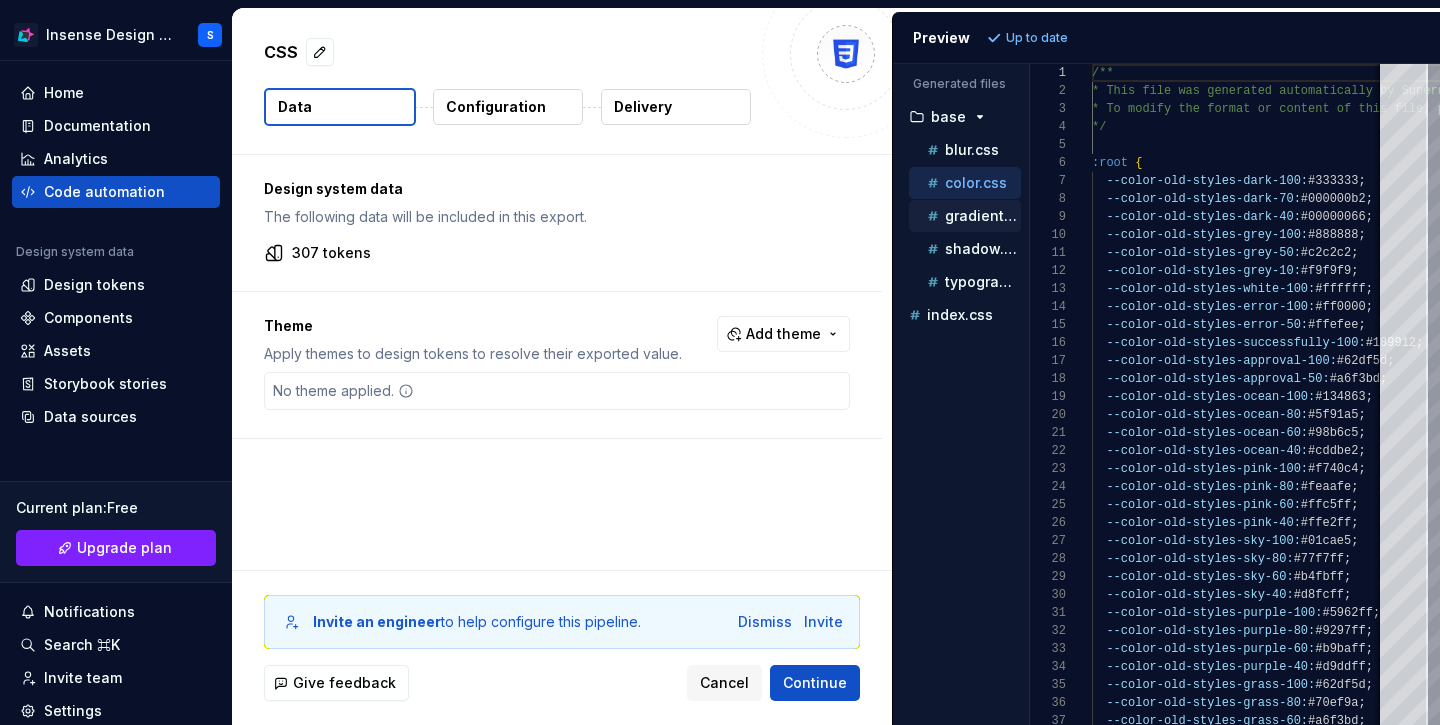 click on "gradient.css" at bounding box center [972, 216] 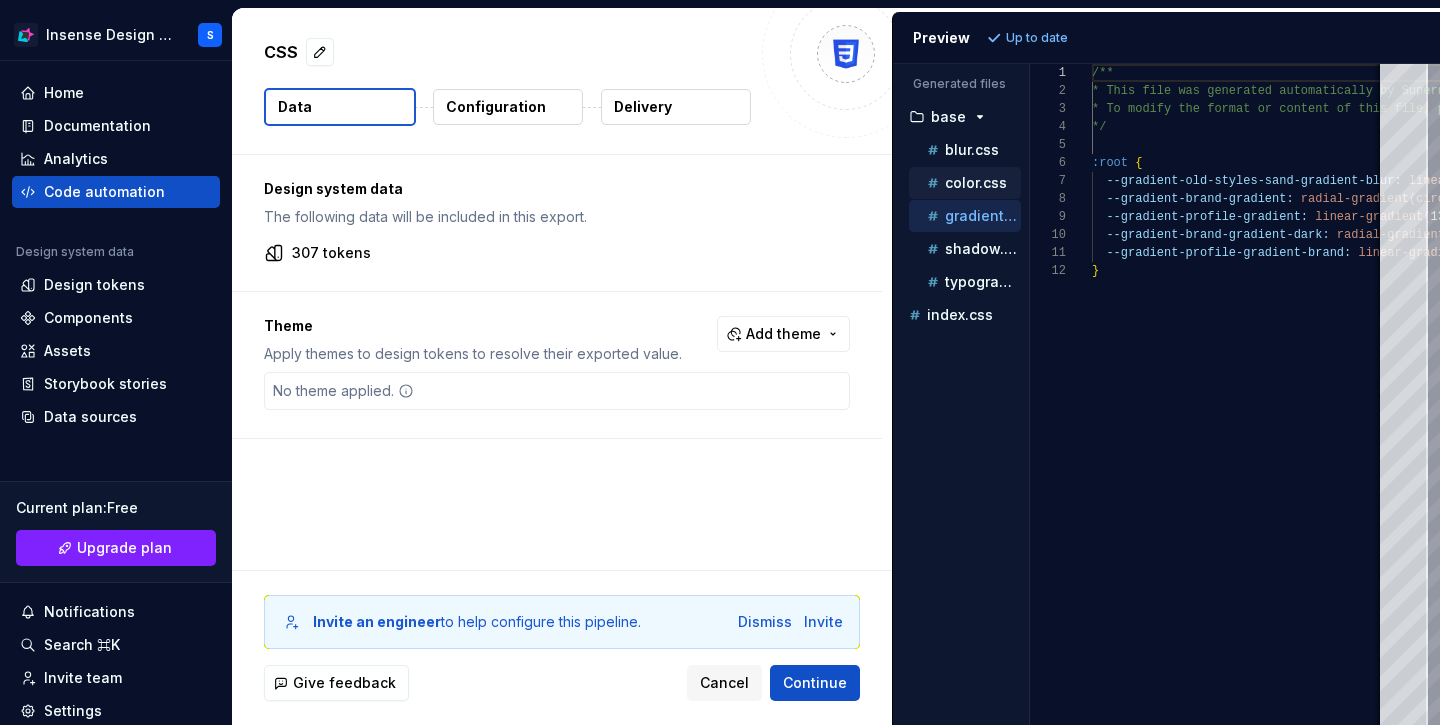 click on "color.css" at bounding box center (976, 183) 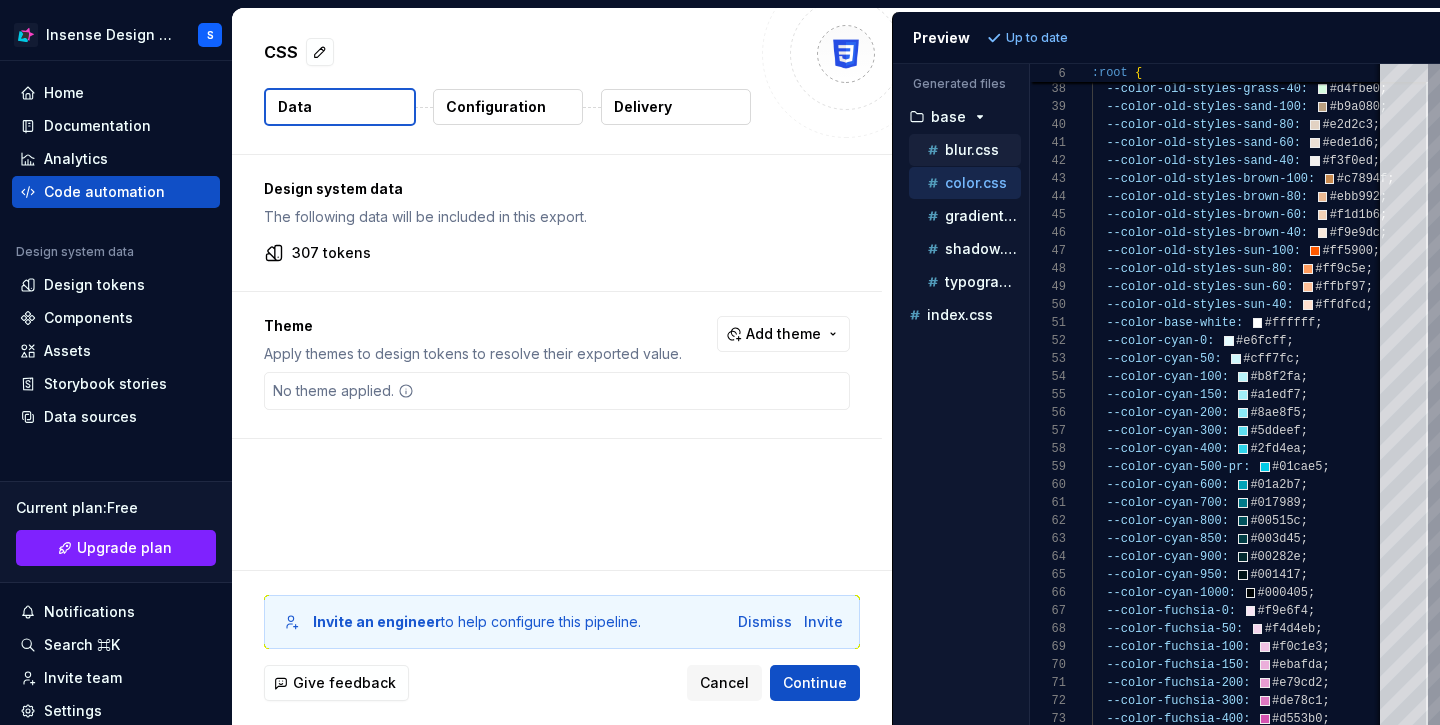 click on "blur.css" at bounding box center [972, 150] 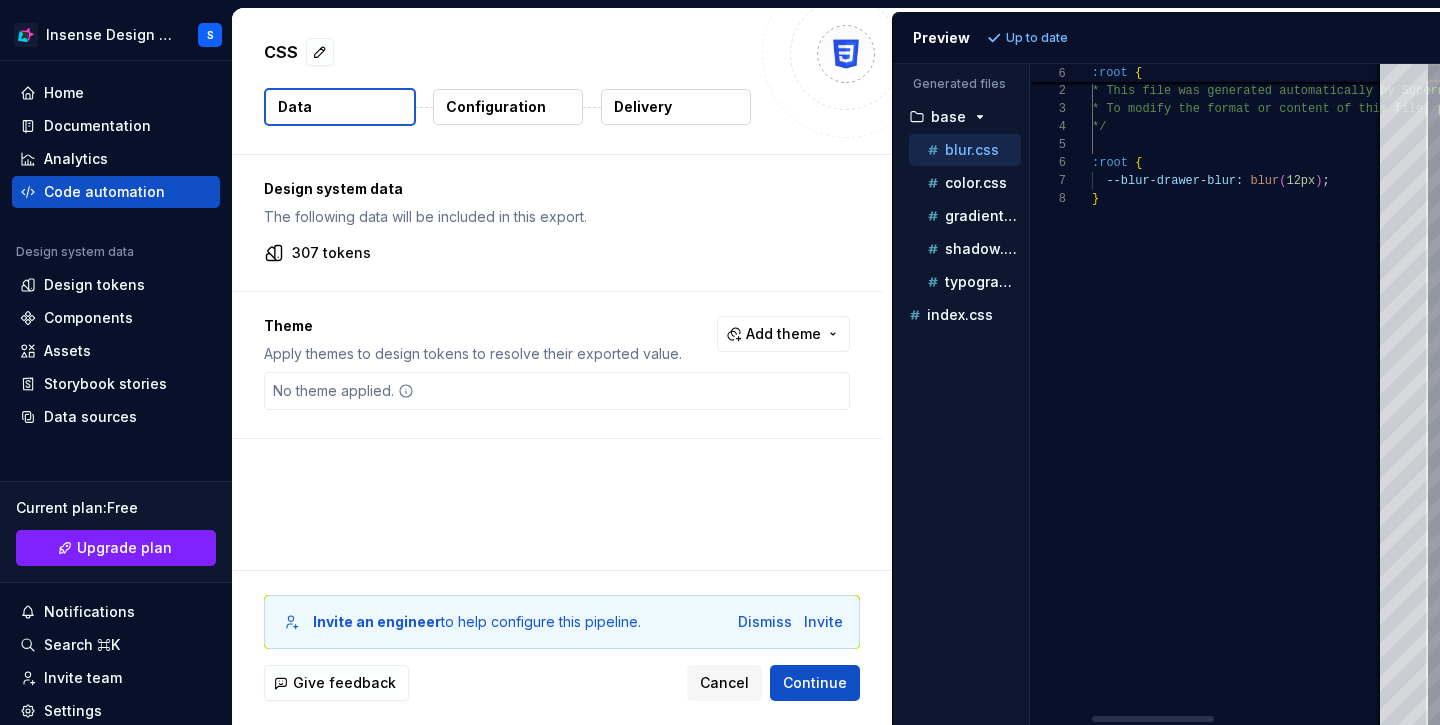 scroll, scrollTop: 126, scrollLeft: 0, axis: vertical 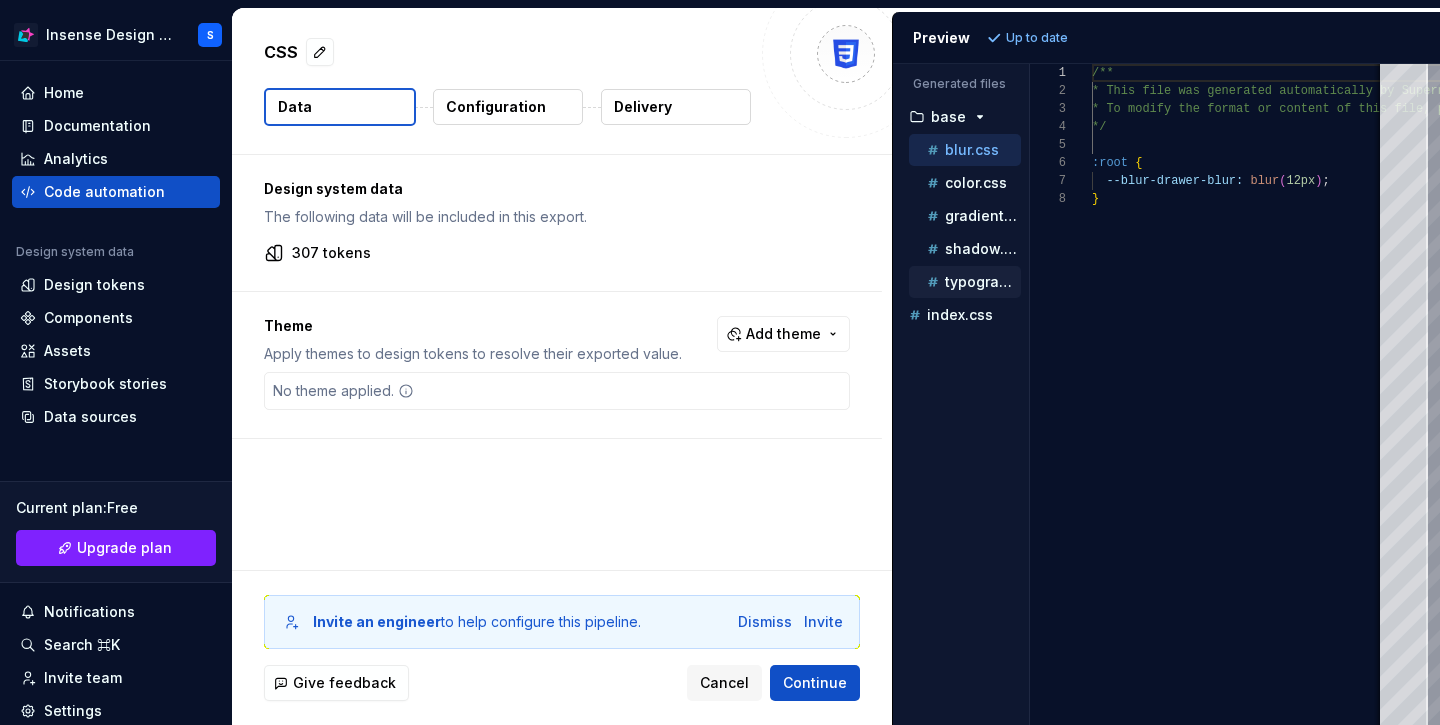 click on "typography.css" at bounding box center (983, 282) 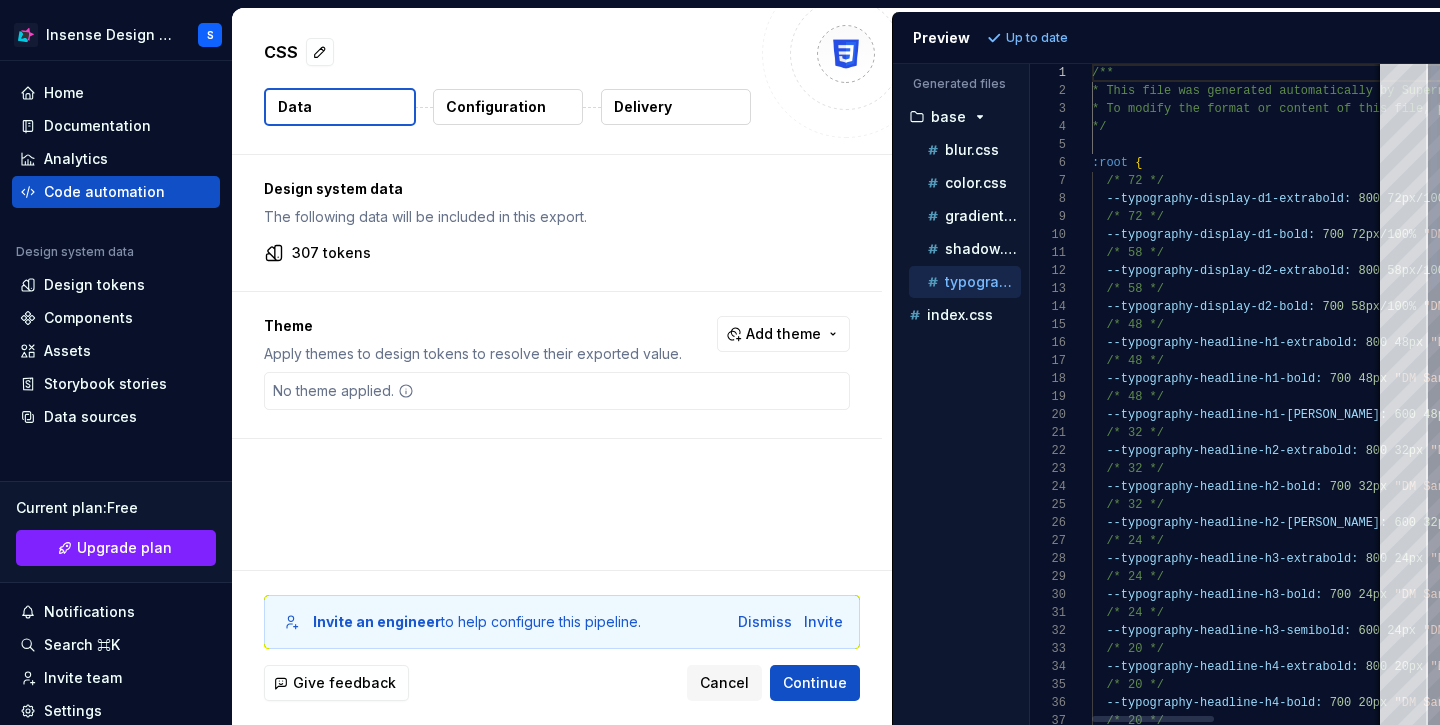 scroll, scrollTop: 180, scrollLeft: 0, axis: vertical 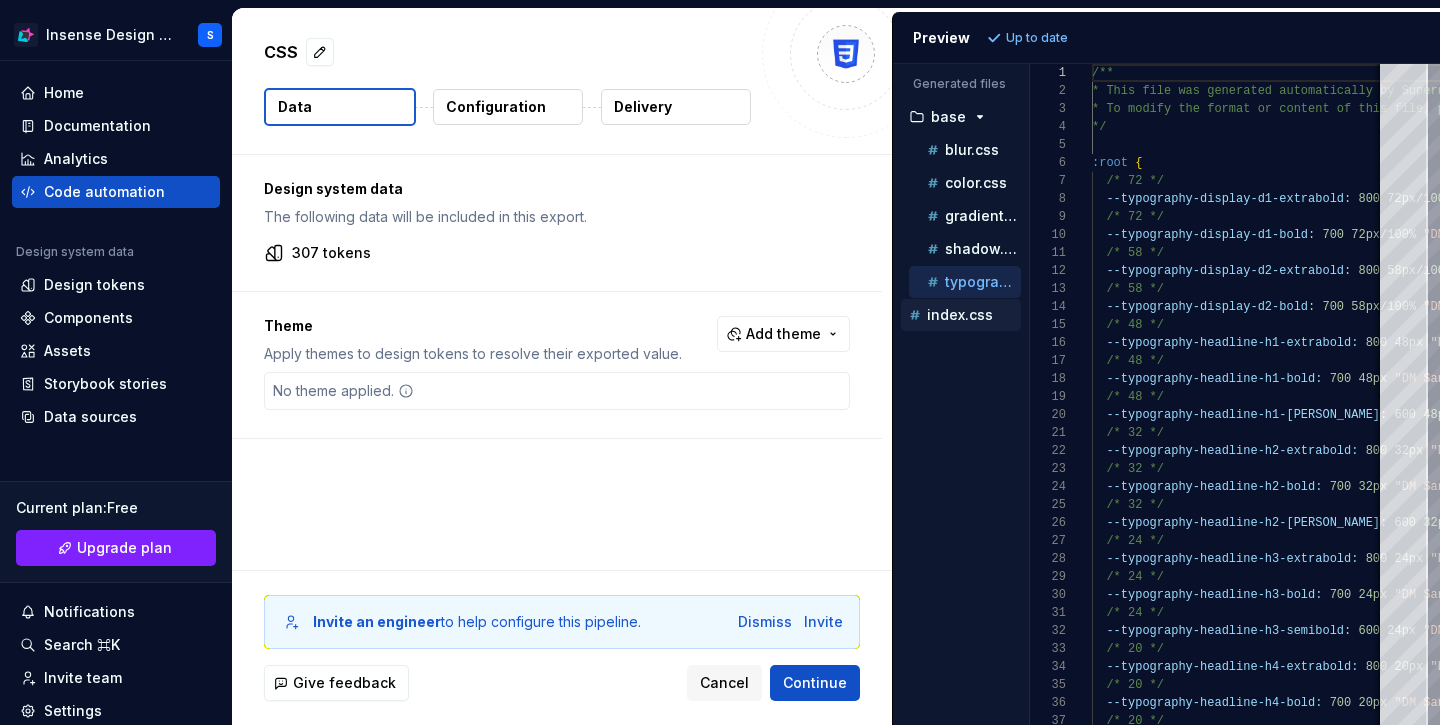 click on "index.css" at bounding box center (960, 315) 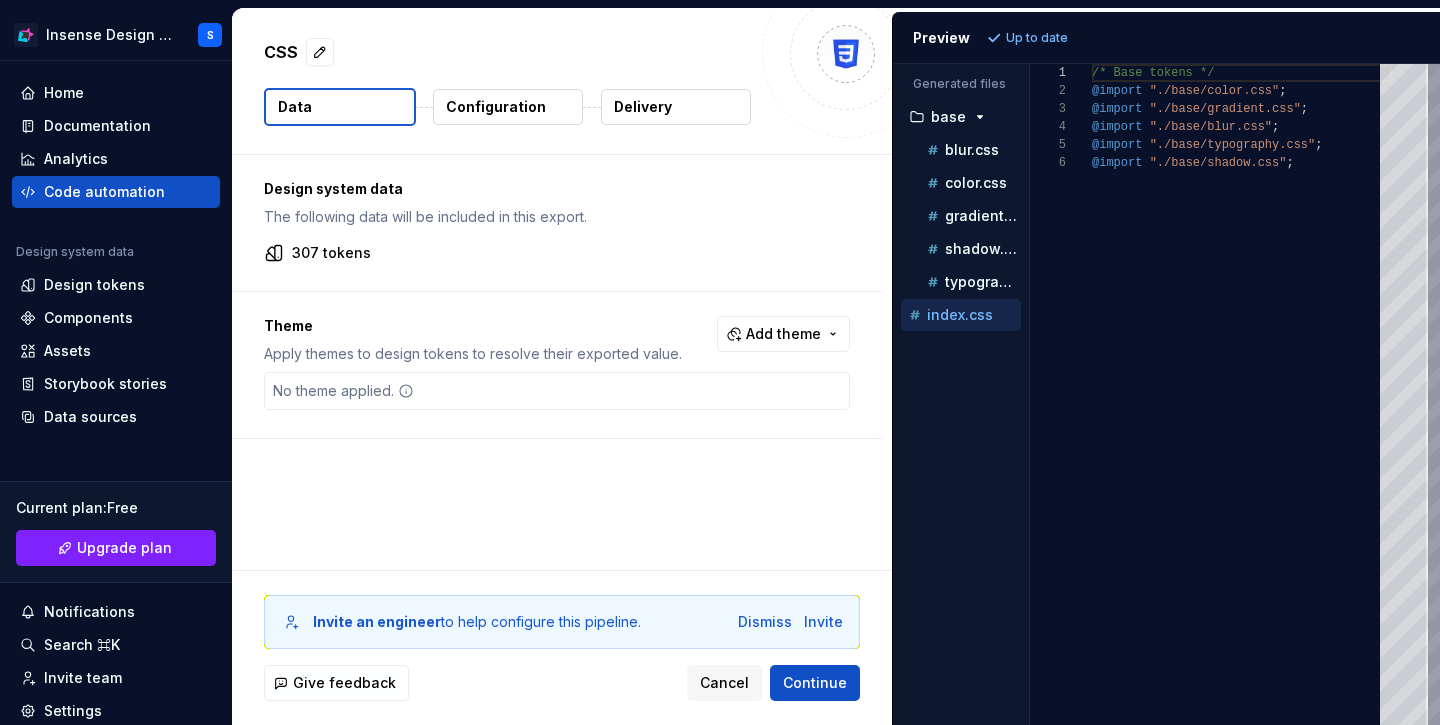 click on "Design system data The following data will be included in this export. 307 tokens" at bounding box center (557, 223) 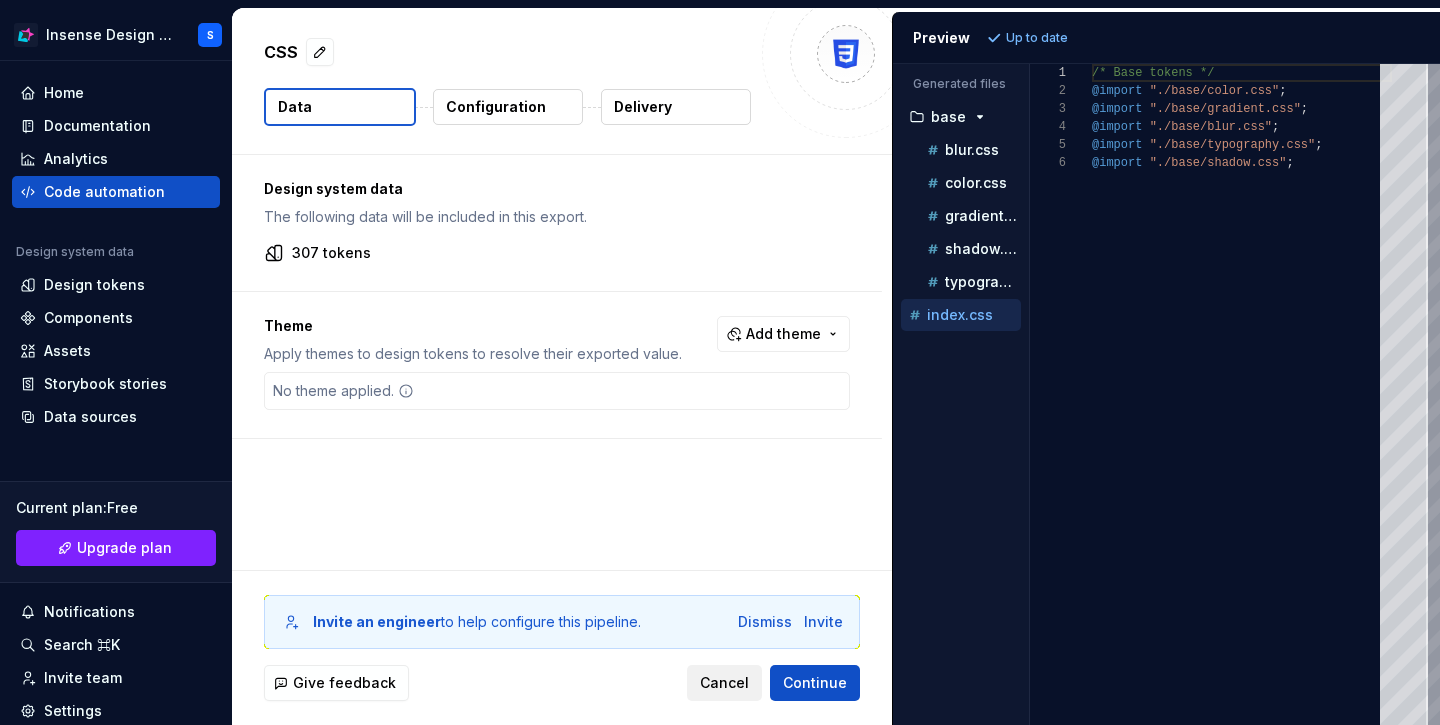 click on "Cancel" at bounding box center [724, 683] 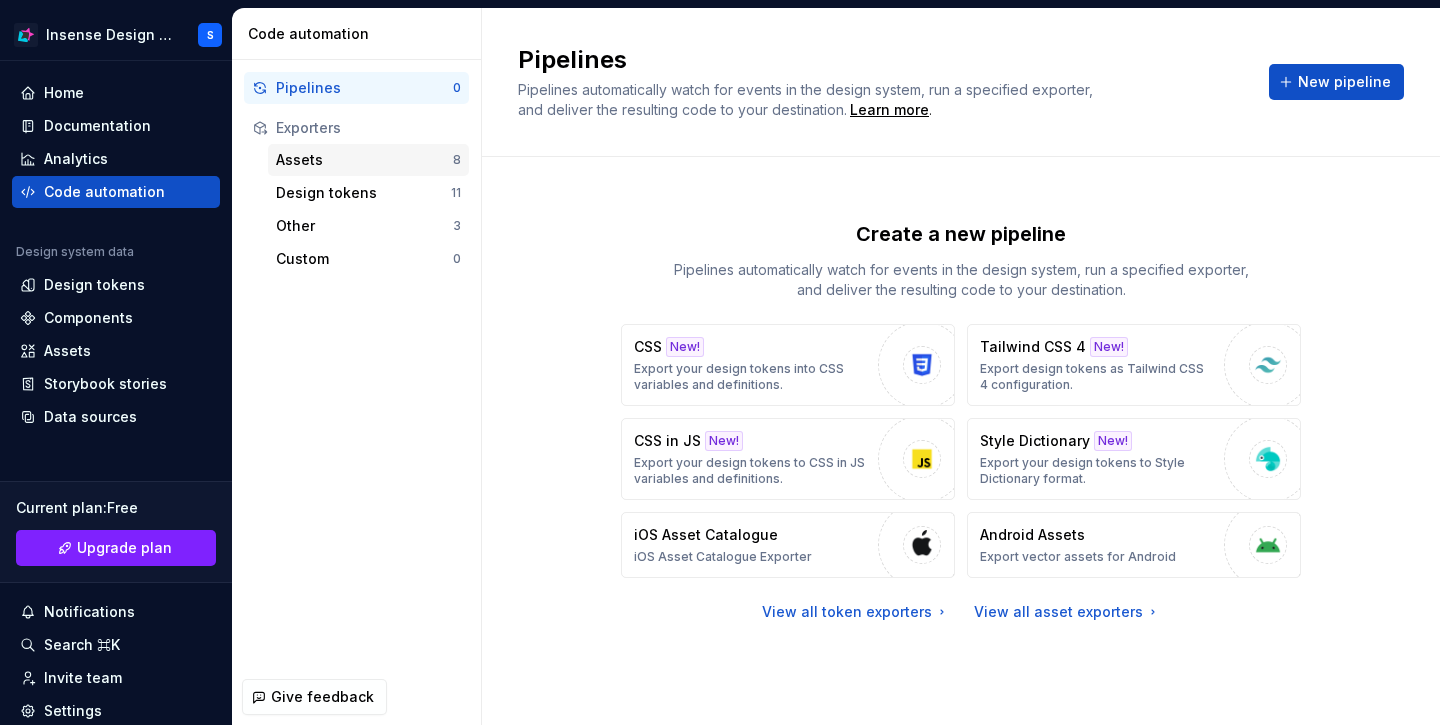 click on "Assets" at bounding box center [364, 160] 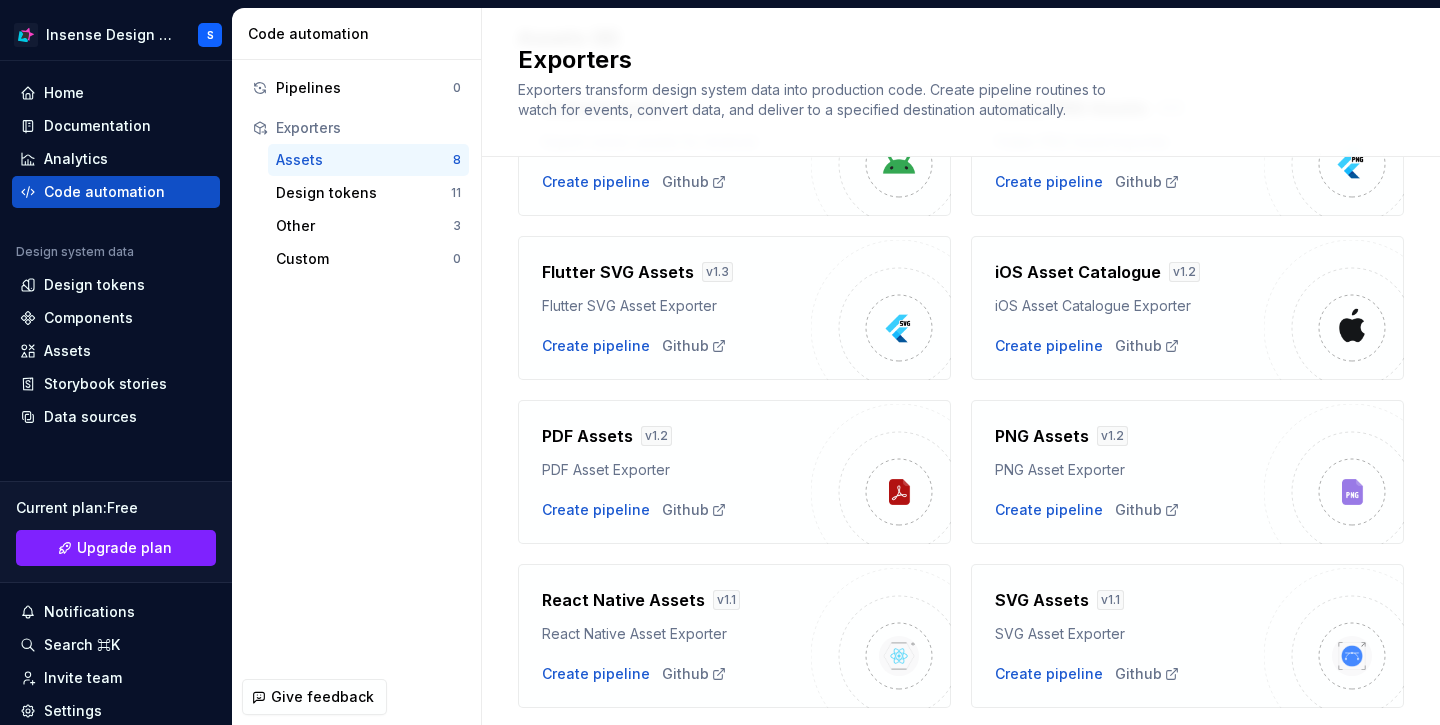 scroll, scrollTop: 228, scrollLeft: 0, axis: vertical 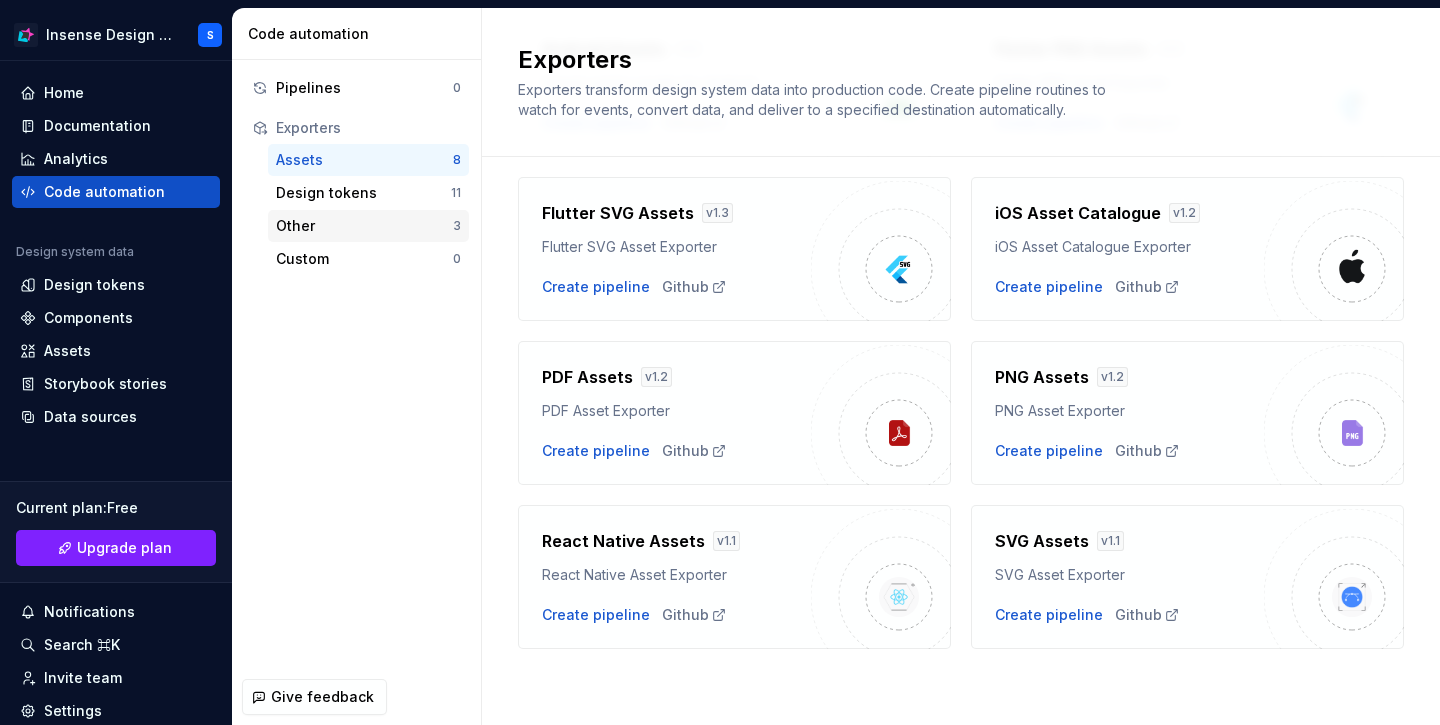 click on "Other" at bounding box center (364, 226) 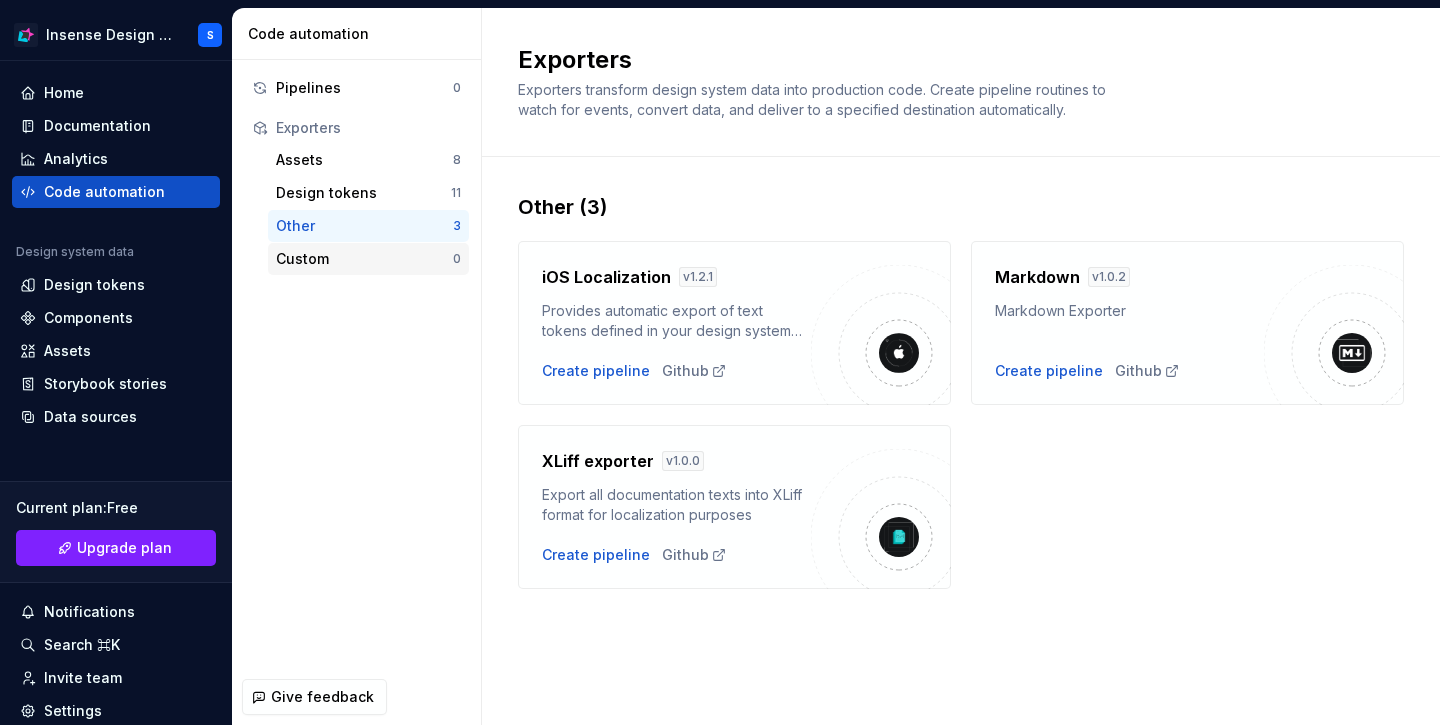 click on "Custom" at bounding box center (364, 259) 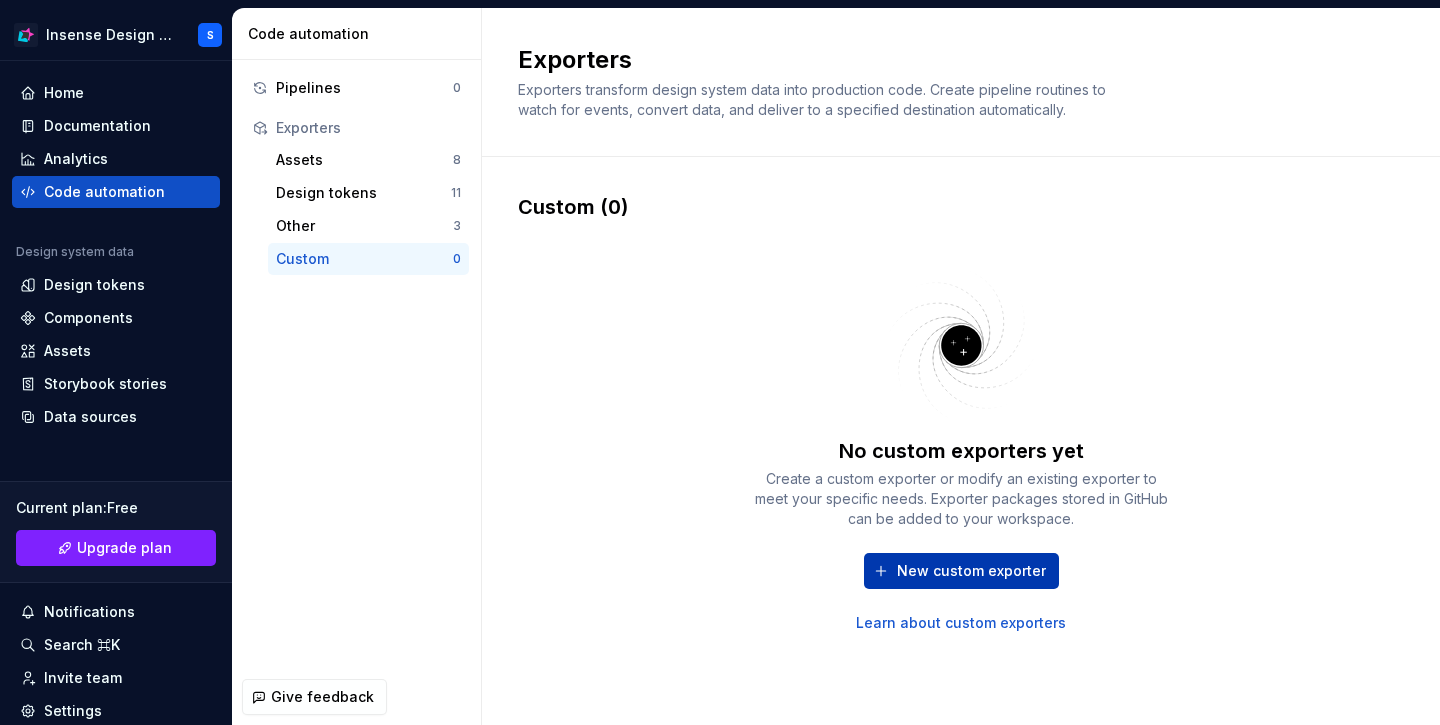 click on "New custom exporter" at bounding box center [971, 571] 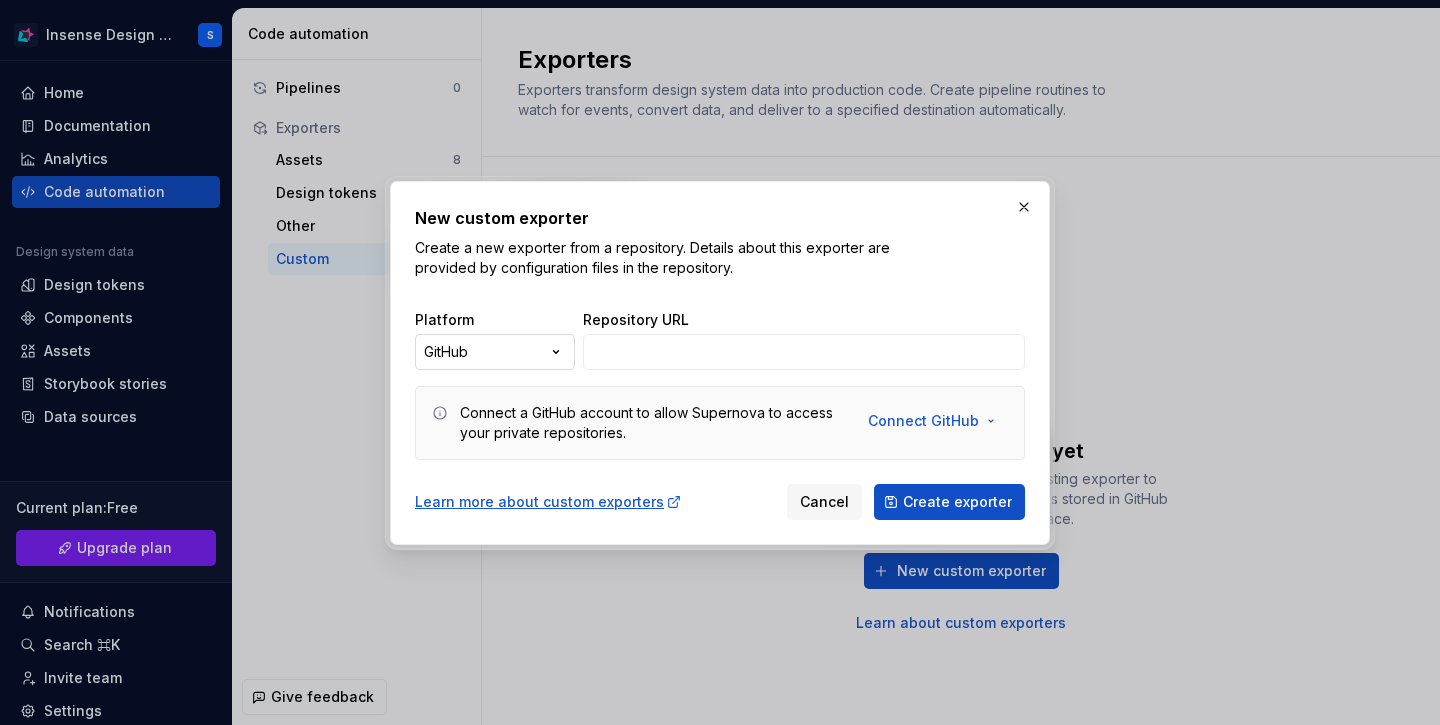 click on "New custom exporter Create a new exporter from a repository. Details about this exporter are provided by configuration files in the repository. Platform GitHub ***** ********* ****** ****** Repository URL Connect a GitHub account to allow Supernova to access your private repositories. Connect GitHub Learn more about custom exporters Cancel Create exporter" at bounding box center (720, 362) 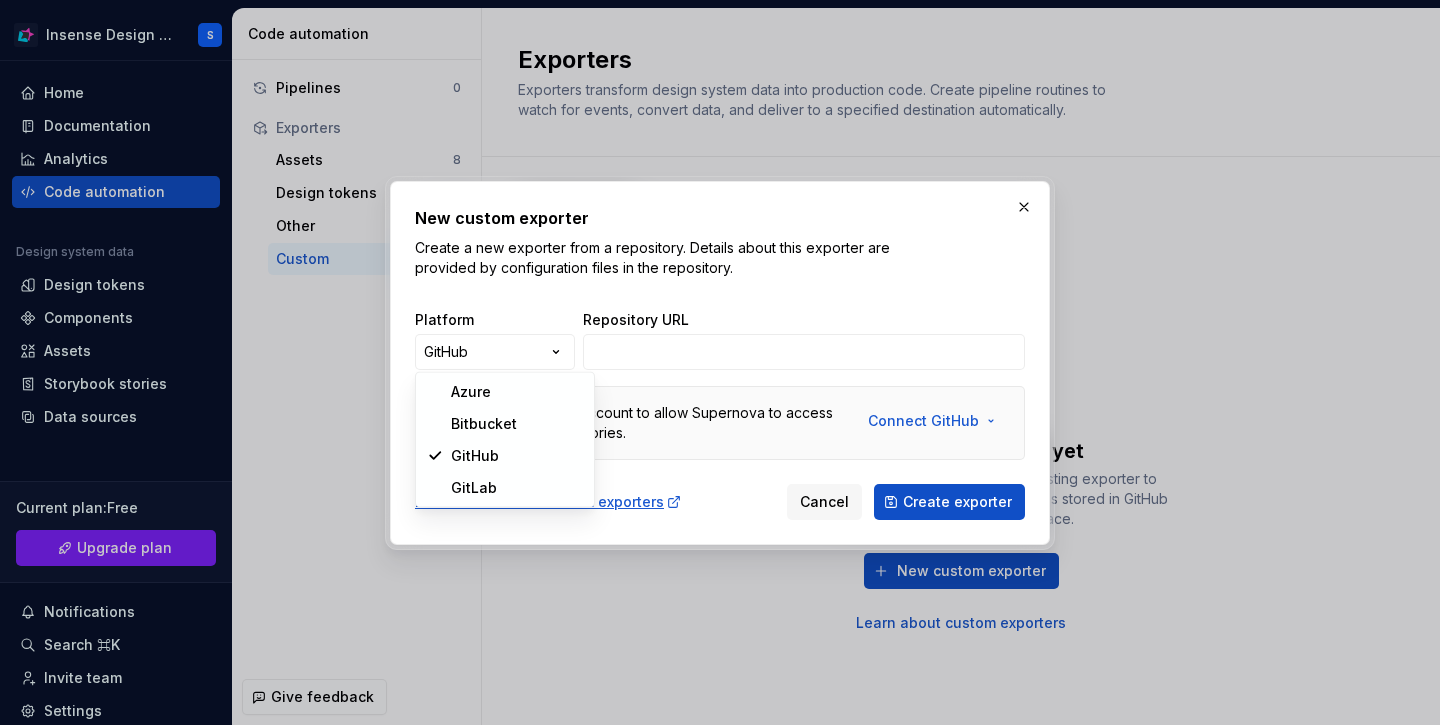 click on "New custom exporter Create a new exporter from a repository. Details about this exporter are provided by configuration files in the repository. Platform GitHub ***** ********* ****** ****** Repository URL Connect a GitHub account to allow Supernova to access your private repositories. Connect GitHub Learn more about custom exporters Cancel Create exporter" at bounding box center (720, 362) 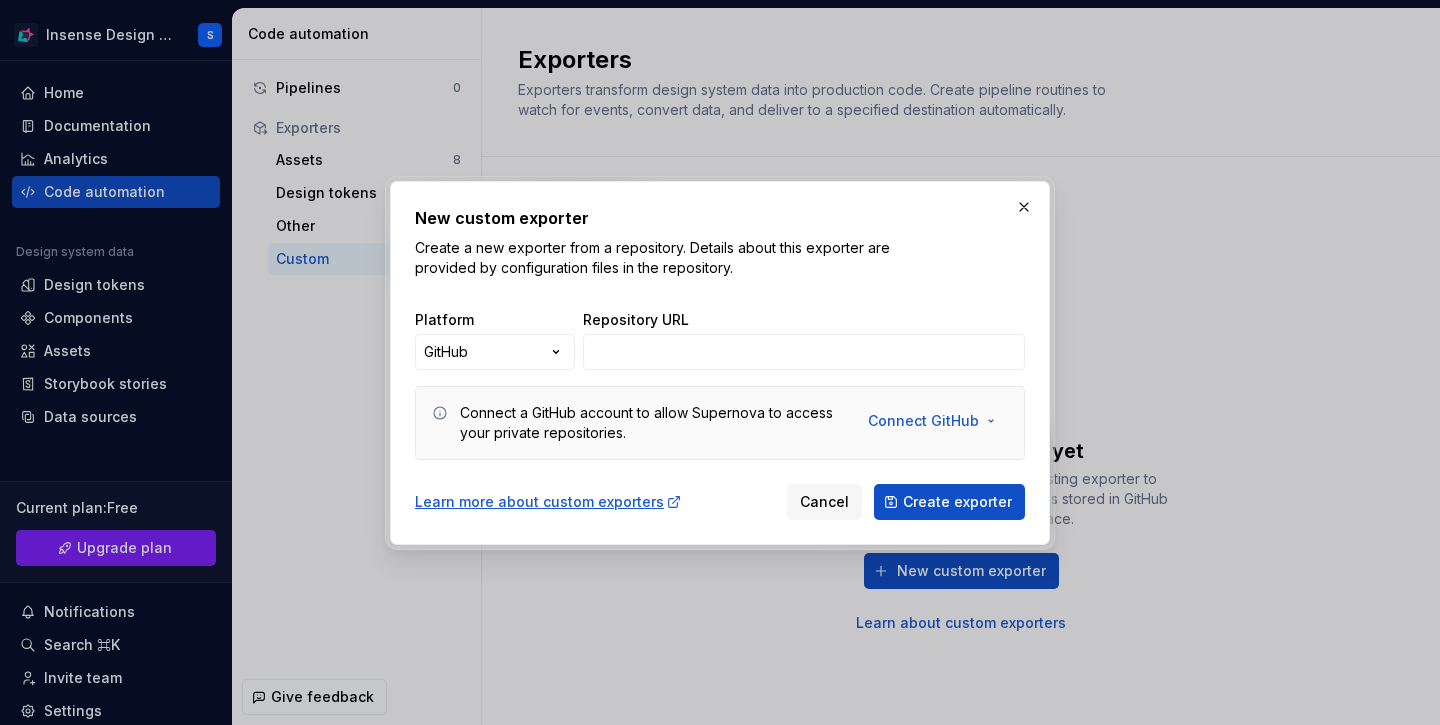click at bounding box center (1024, 207) 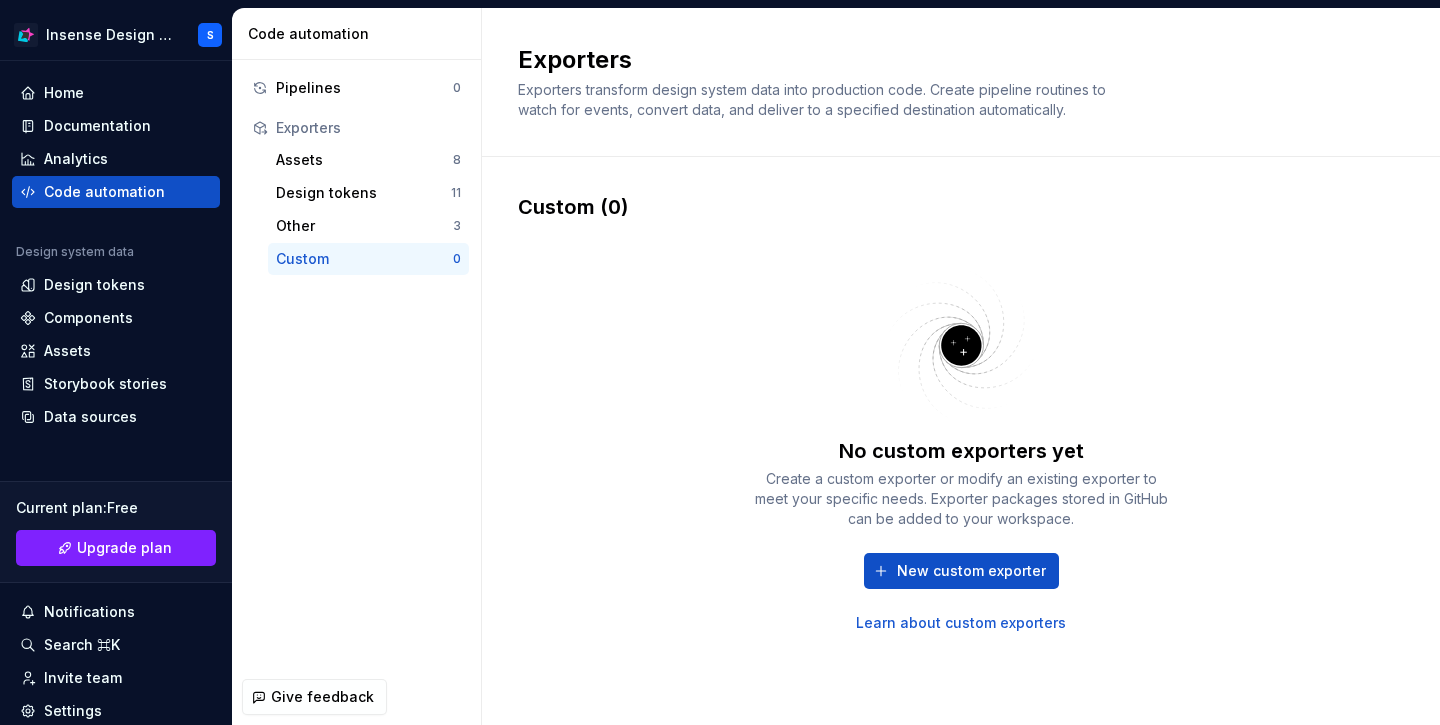 click on "Pipelines 0 Exporters Assets 8 Design tokens 11 Other 3 Custom 0" at bounding box center [356, 173] 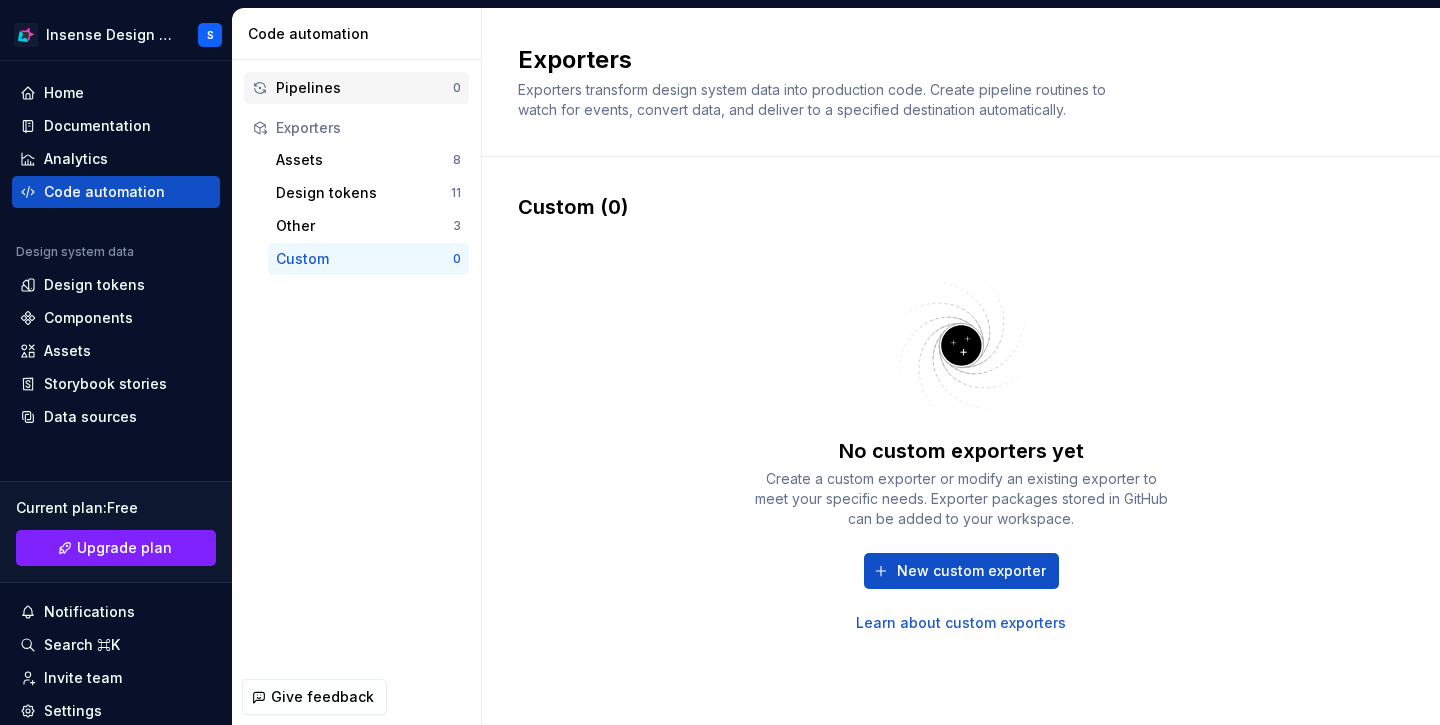 click on "Pipelines" at bounding box center [364, 88] 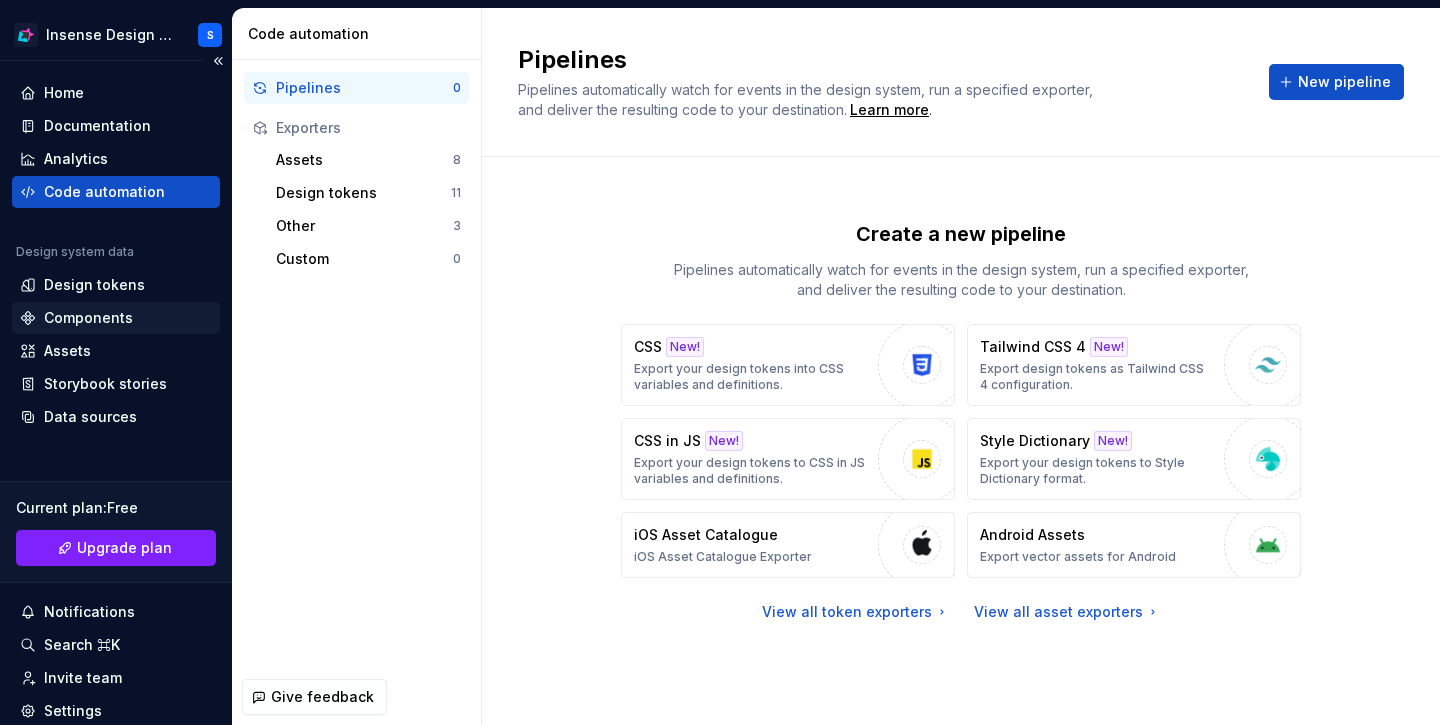 click on "Components" at bounding box center [88, 318] 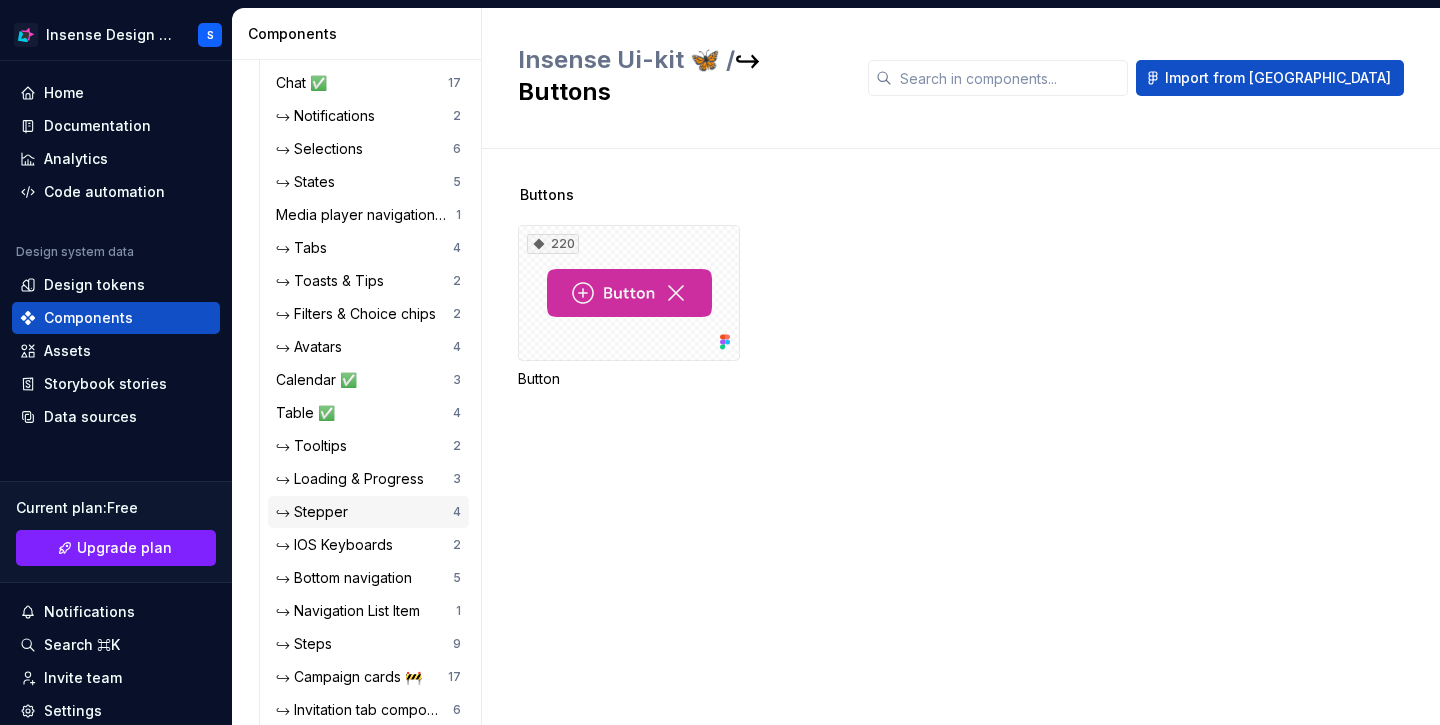 scroll, scrollTop: 431, scrollLeft: 0, axis: vertical 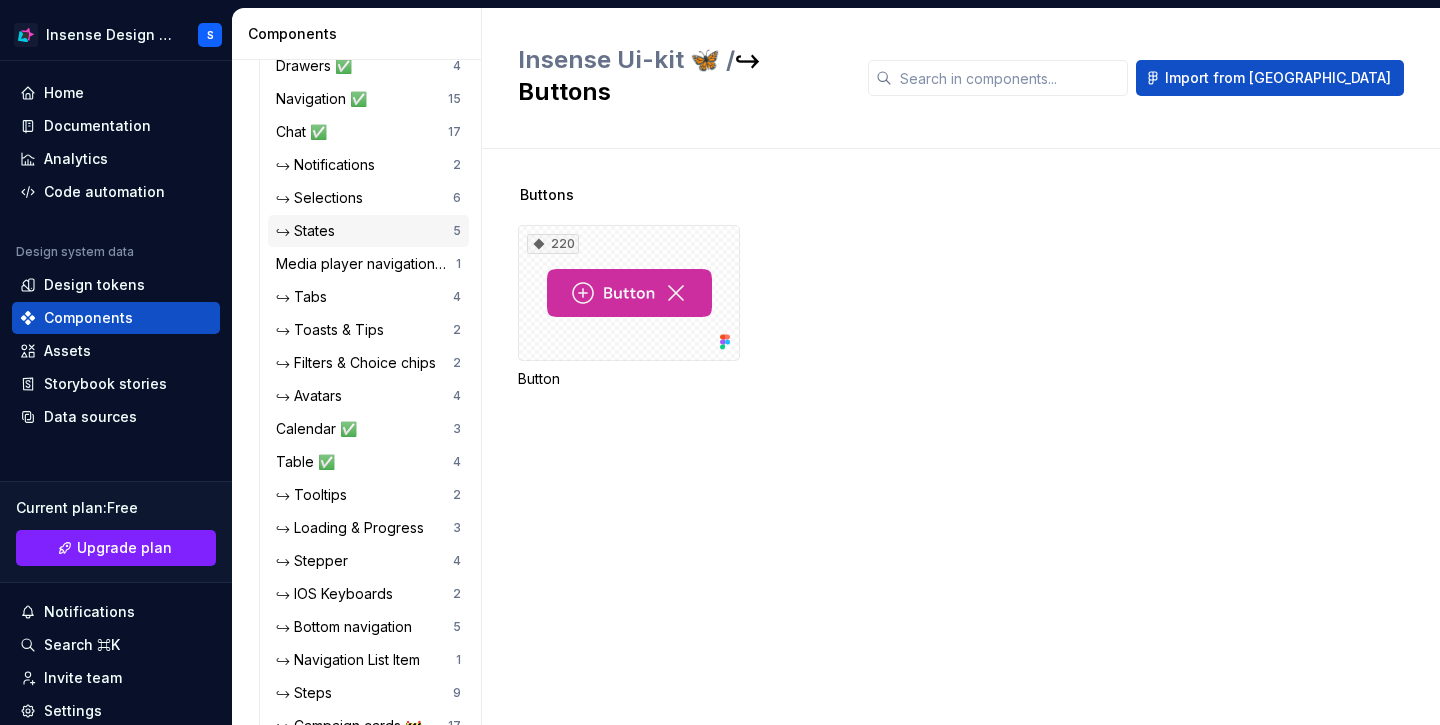 click on "↪ States" at bounding box center (364, 231) 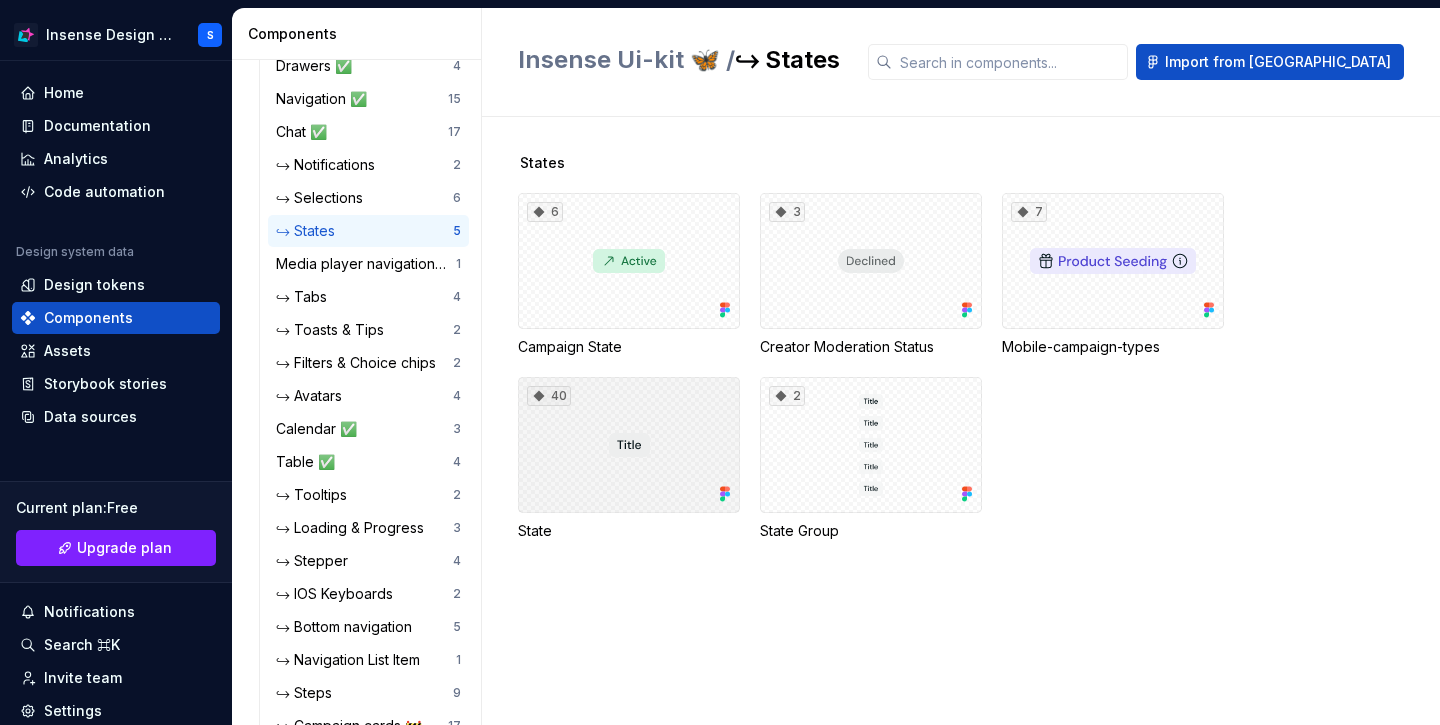click on "40" at bounding box center [629, 445] 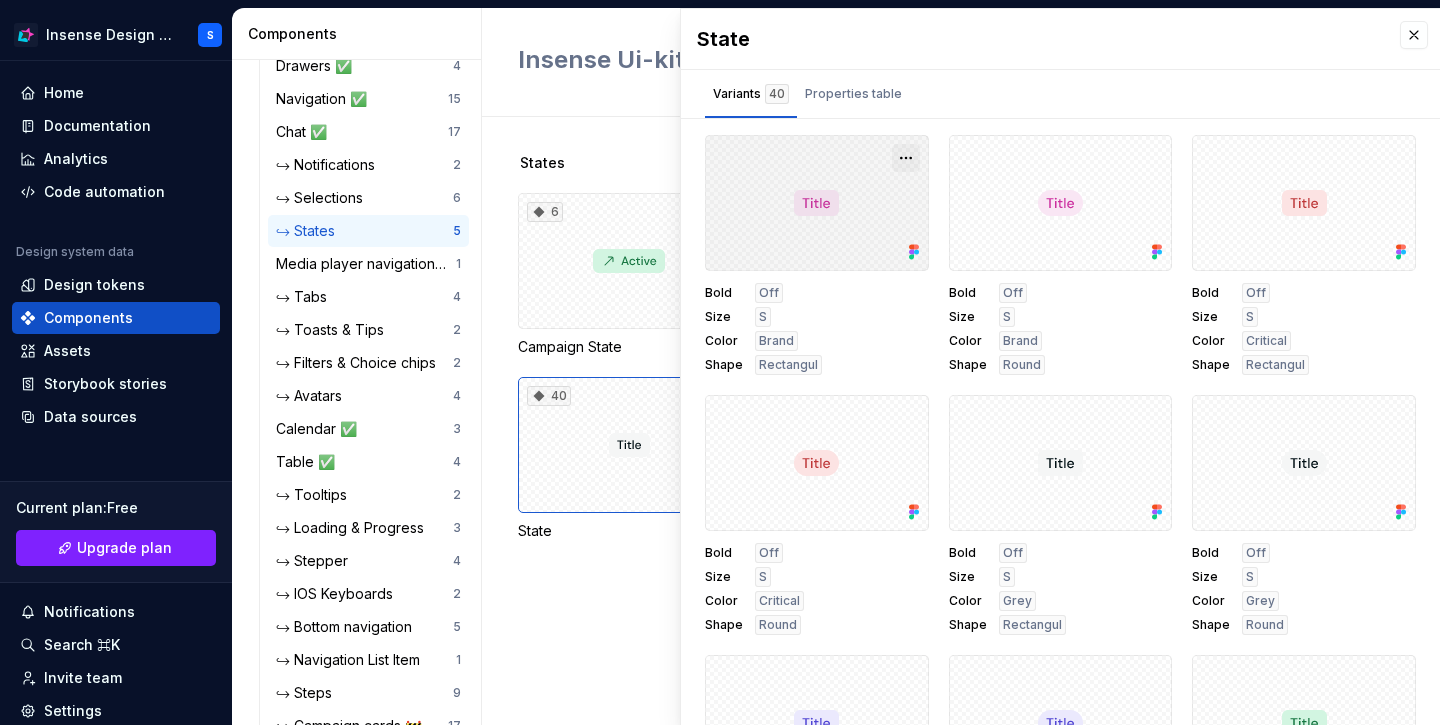 click at bounding box center (906, 158) 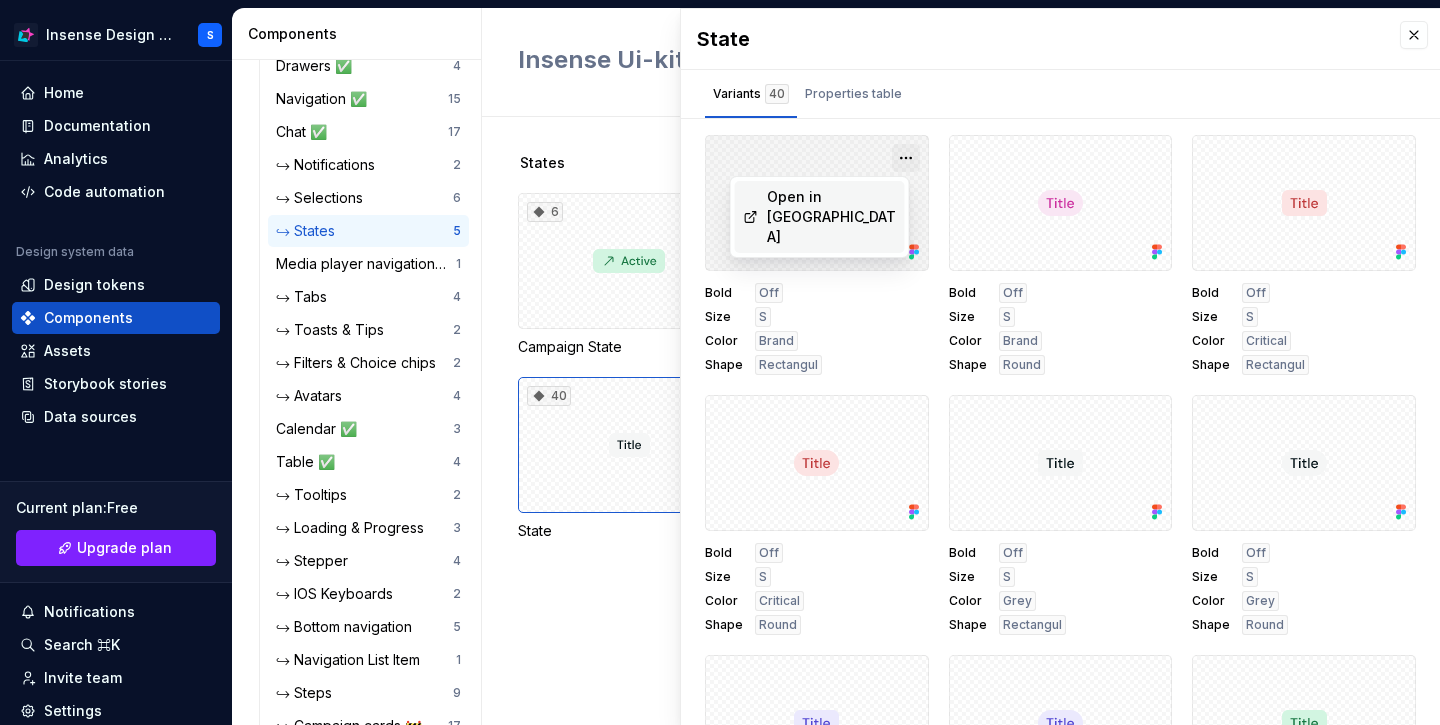 click at bounding box center [906, 158] 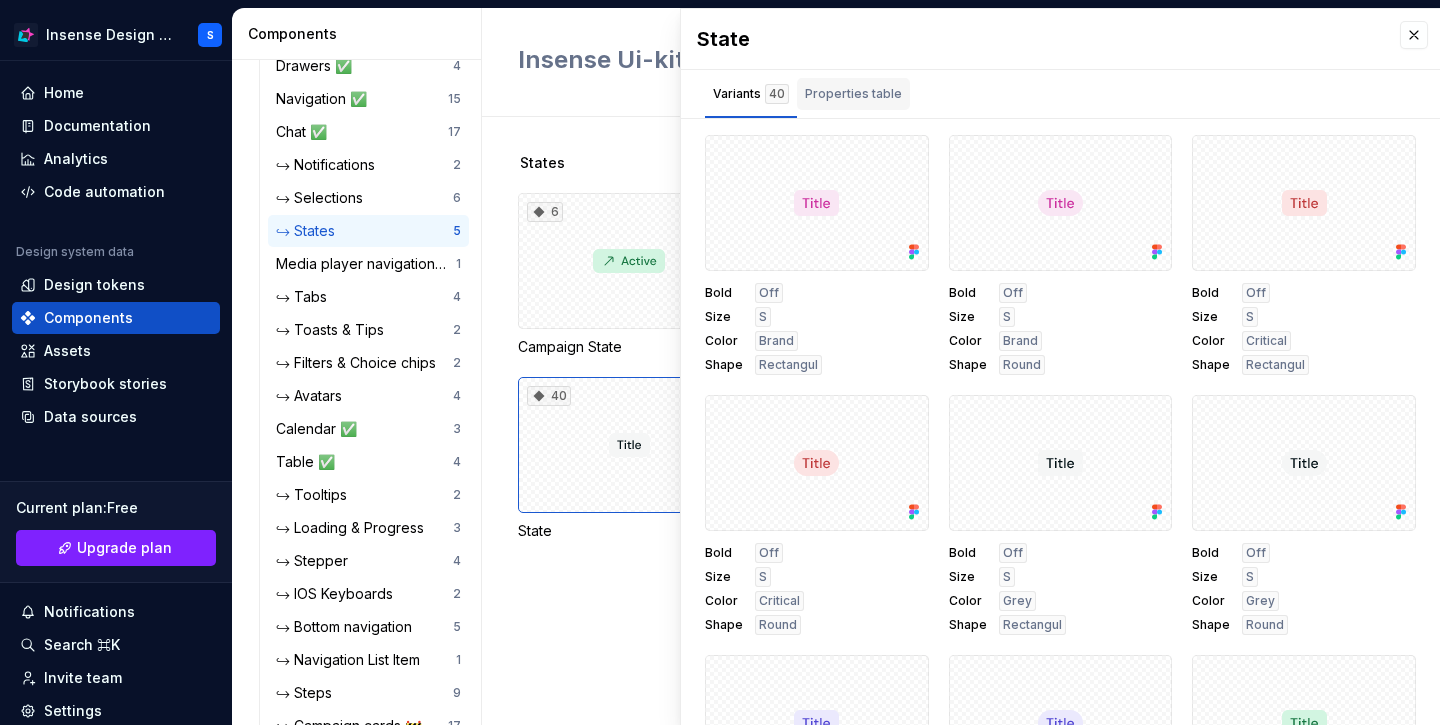click on "Properties table" at bounding box center [853, 94] 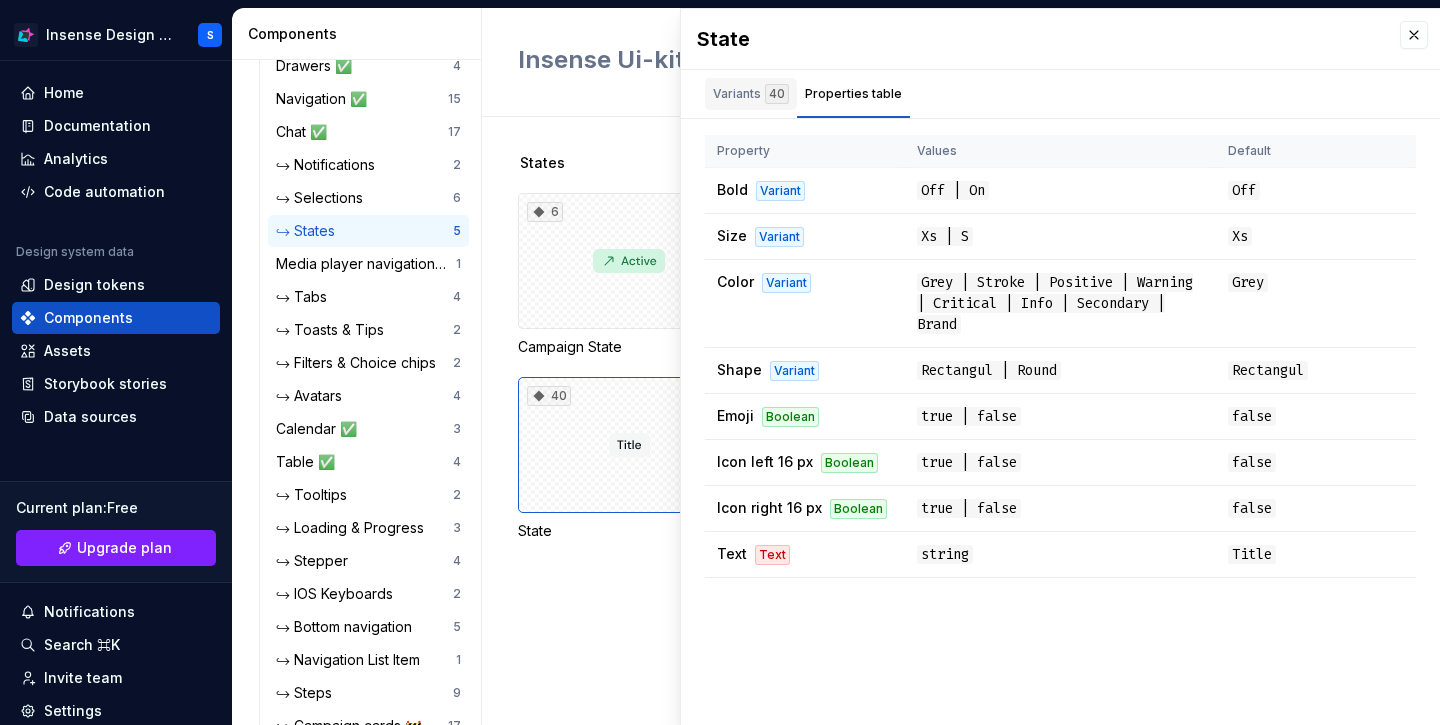 click on "Variants 40" at bounding box center [751, 94] 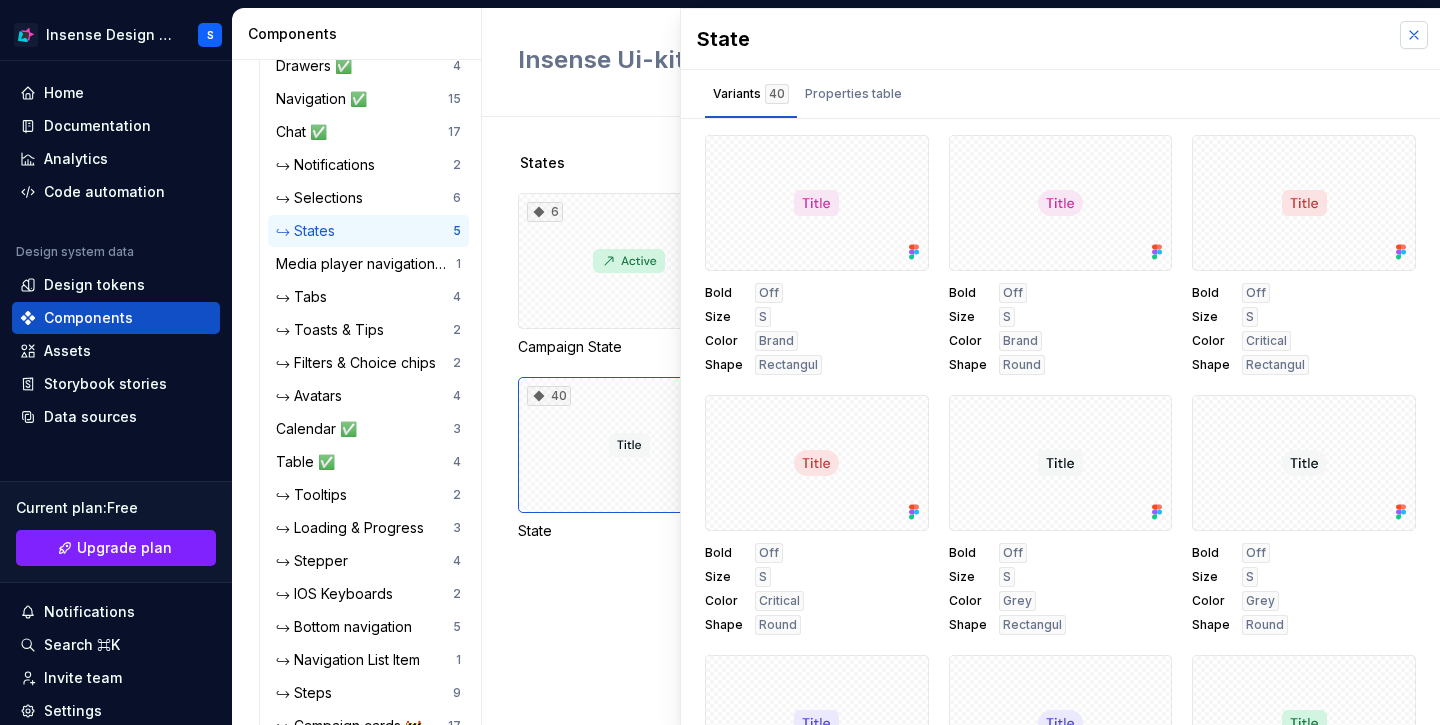 click at bounding box center (1414, 35) 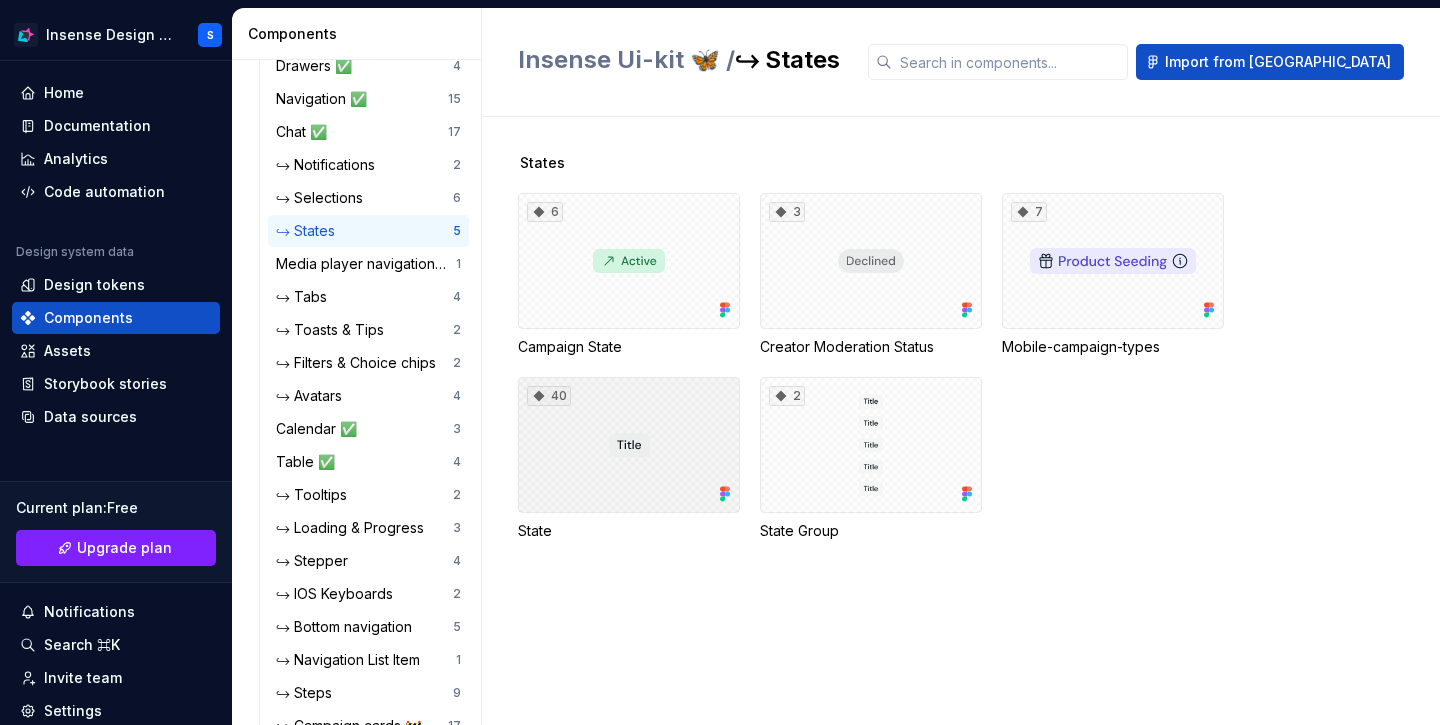 click on "40" at bounding box center (629, 445) 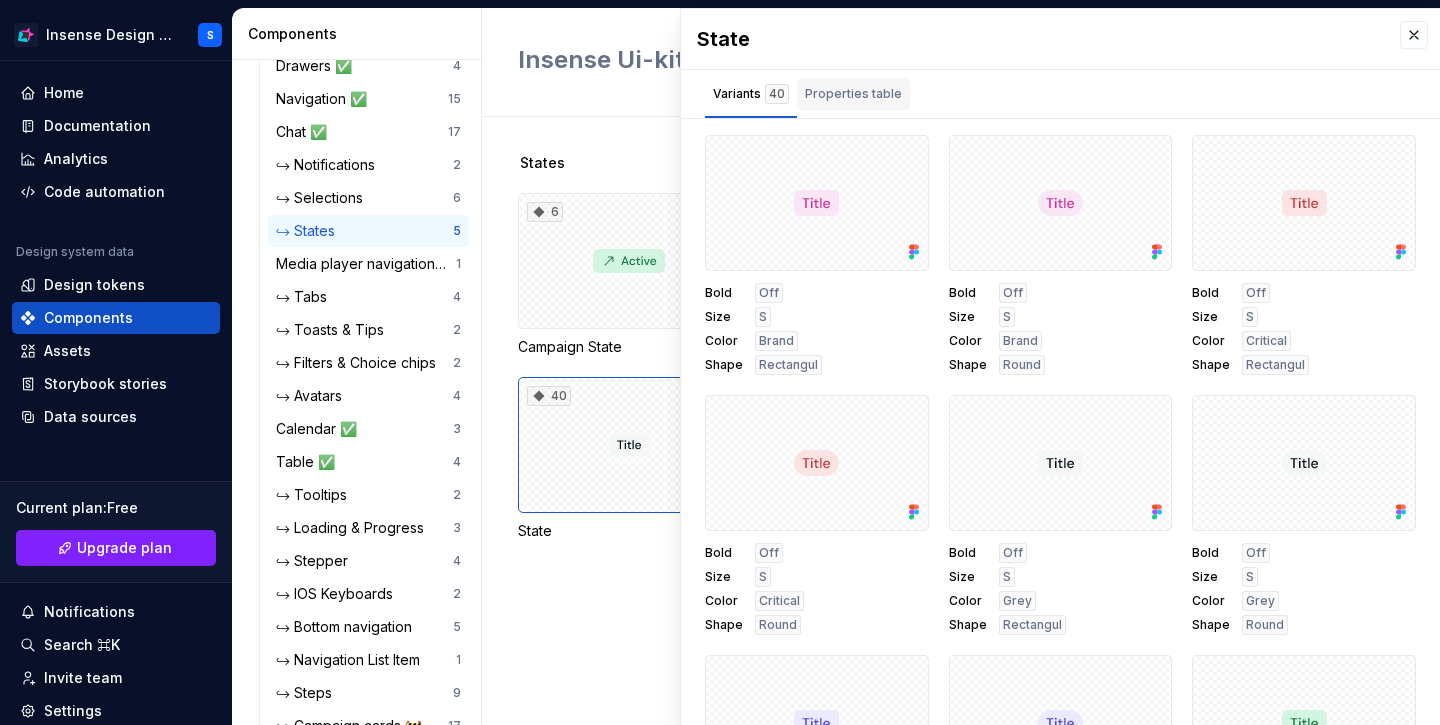 click on "Properties table" at bounding box center (853, 94) 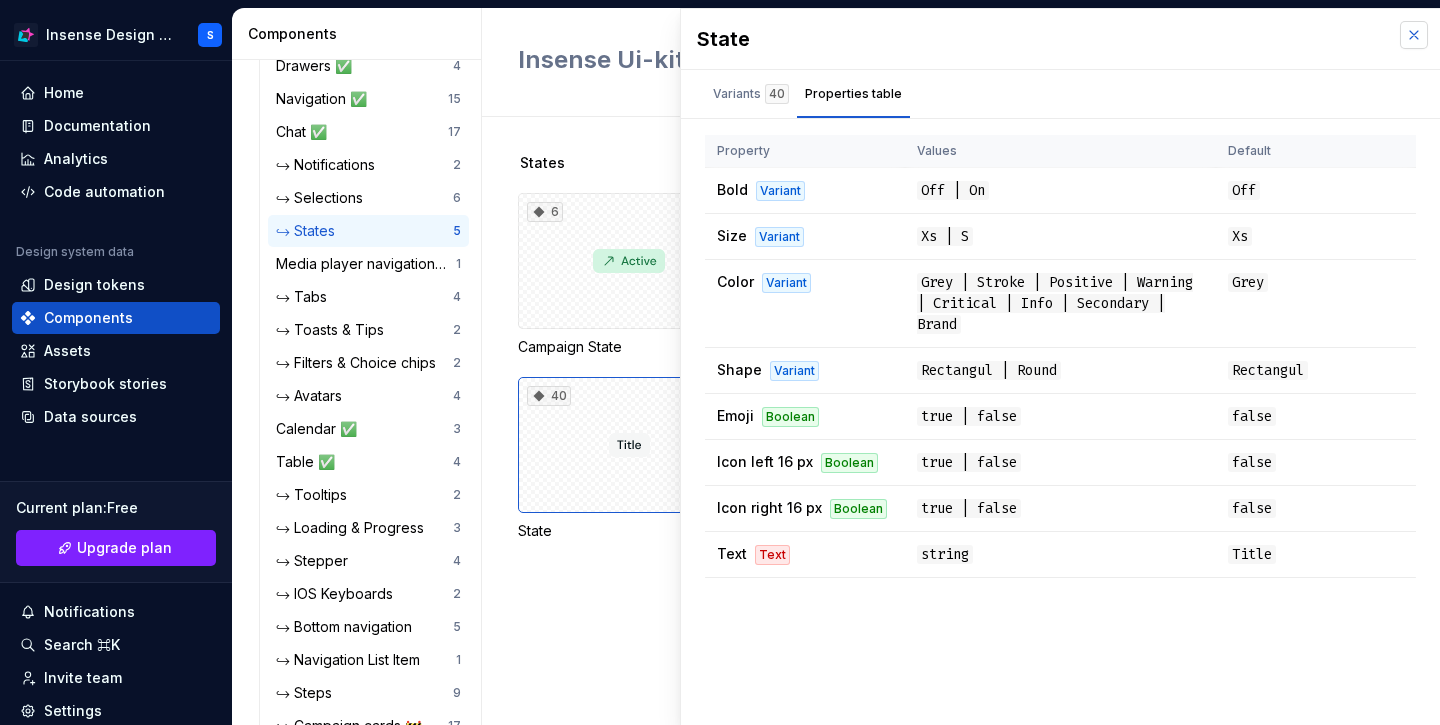 click at bounding box center (1414, 35) 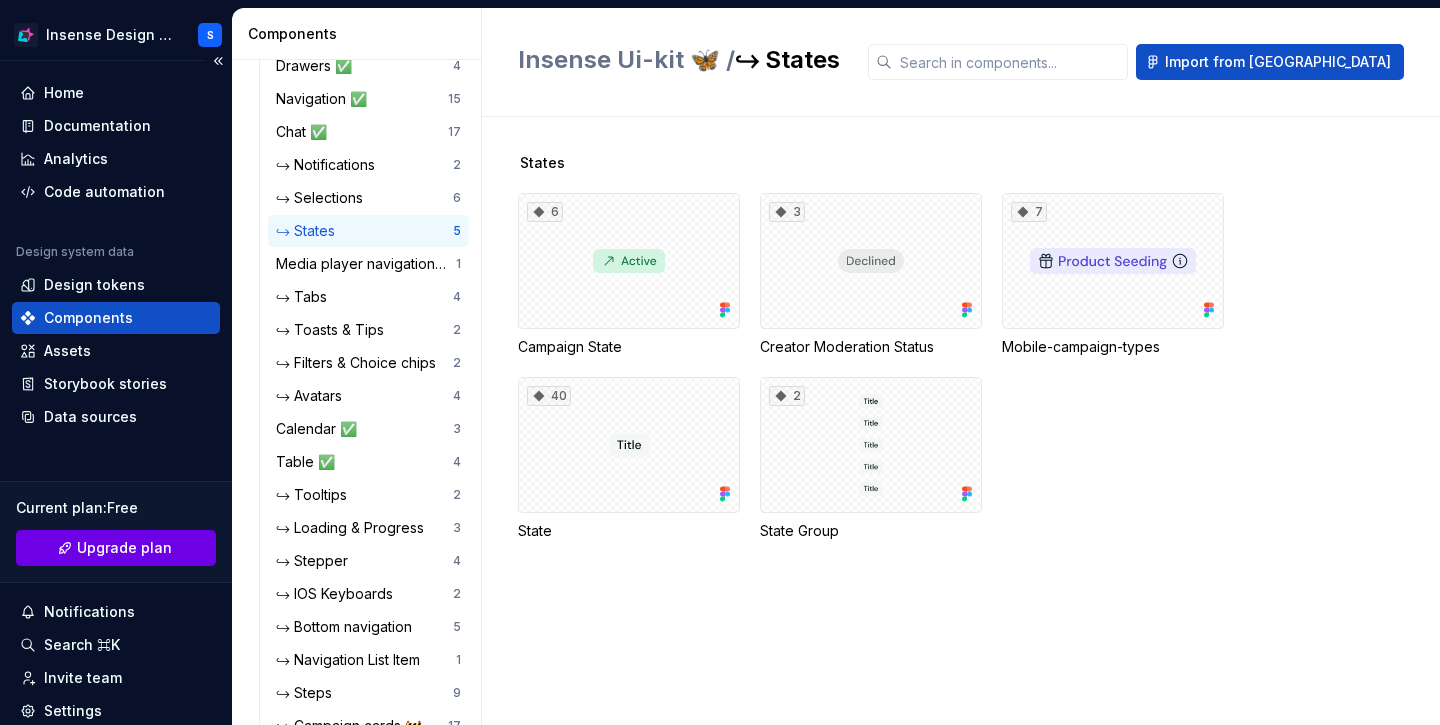 click on "Upgrade plan" at bounding box center (116, 548) 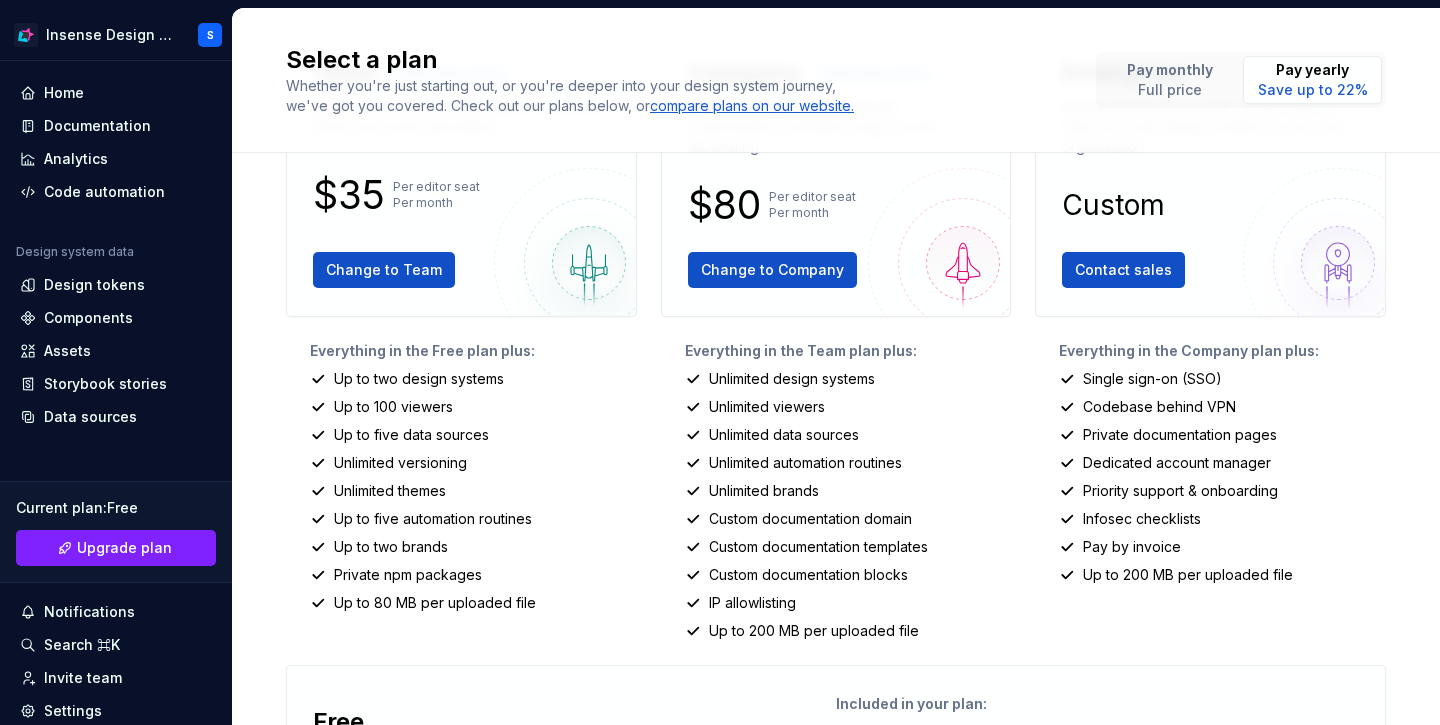 scroll, scrollTop: 410, scrollLeft: 0, axis: vertical 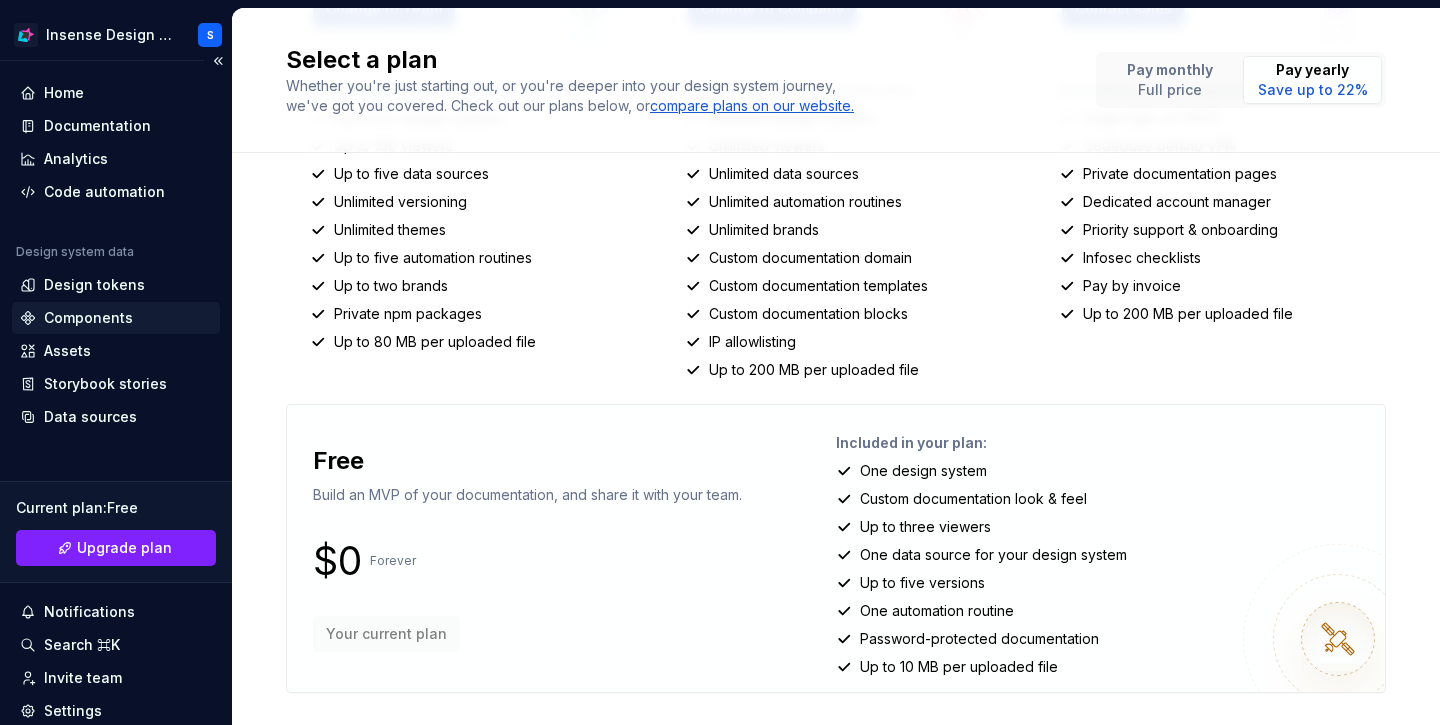 click on "Components" at bounding box center (116, 318) 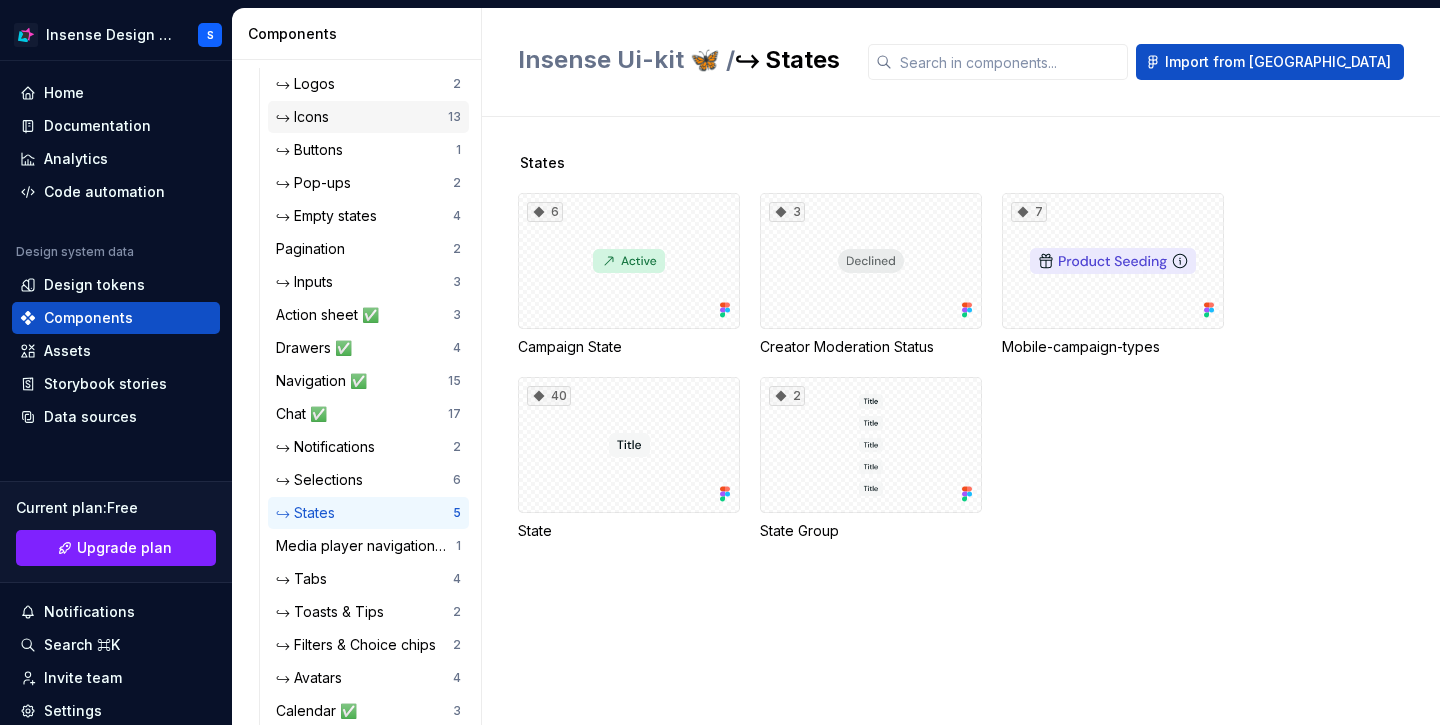 scroll, scrollTop: 0, scrollLeft: 0, axis: both 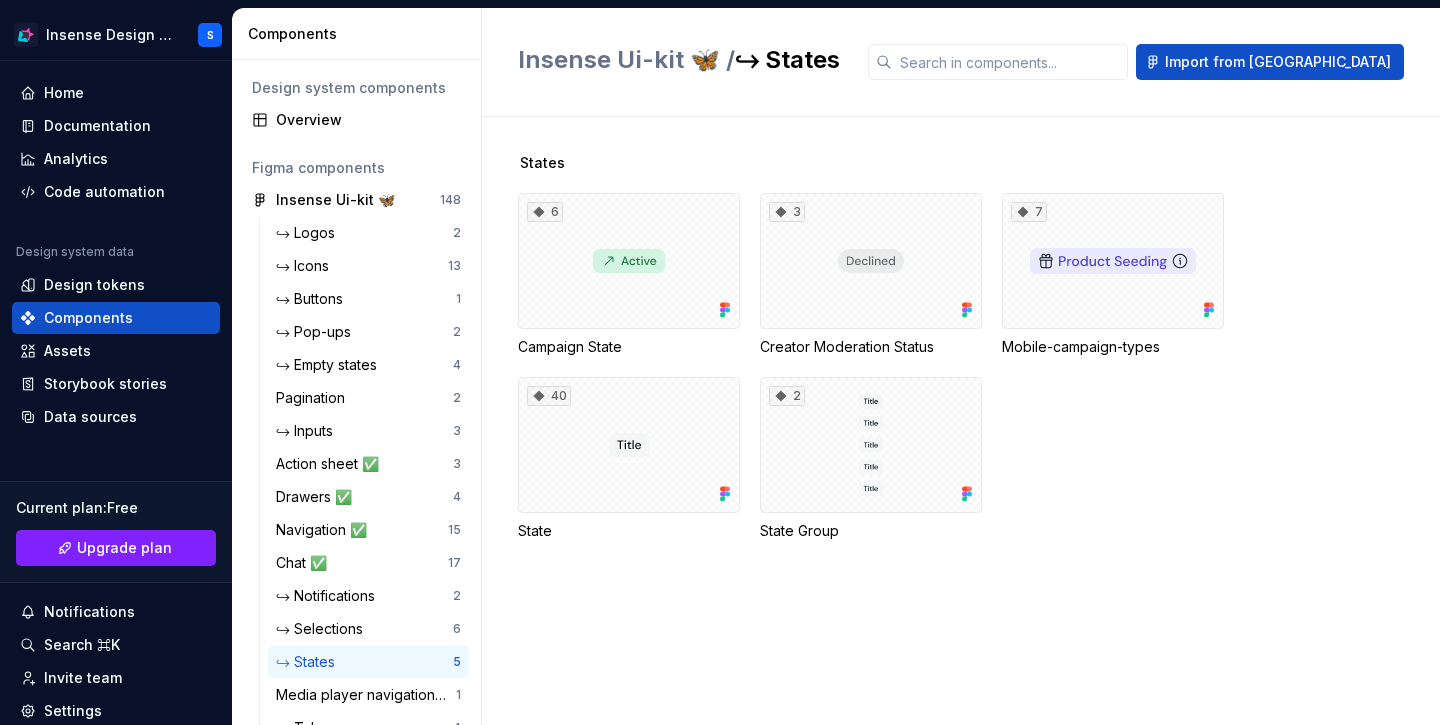 click on "Insense Ui-kit 🦋 /" at bounding box center (626, 59) 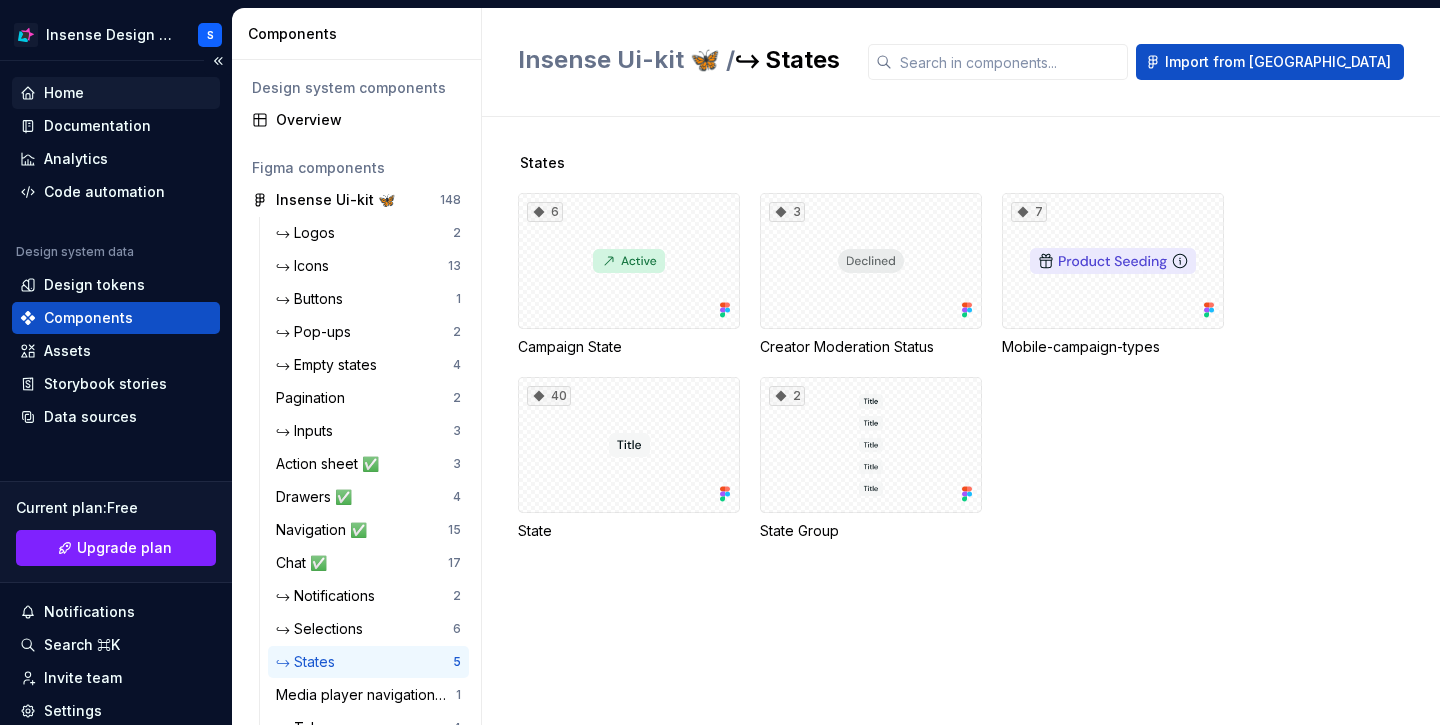 click on "Home" at bounding box center (116, 93) 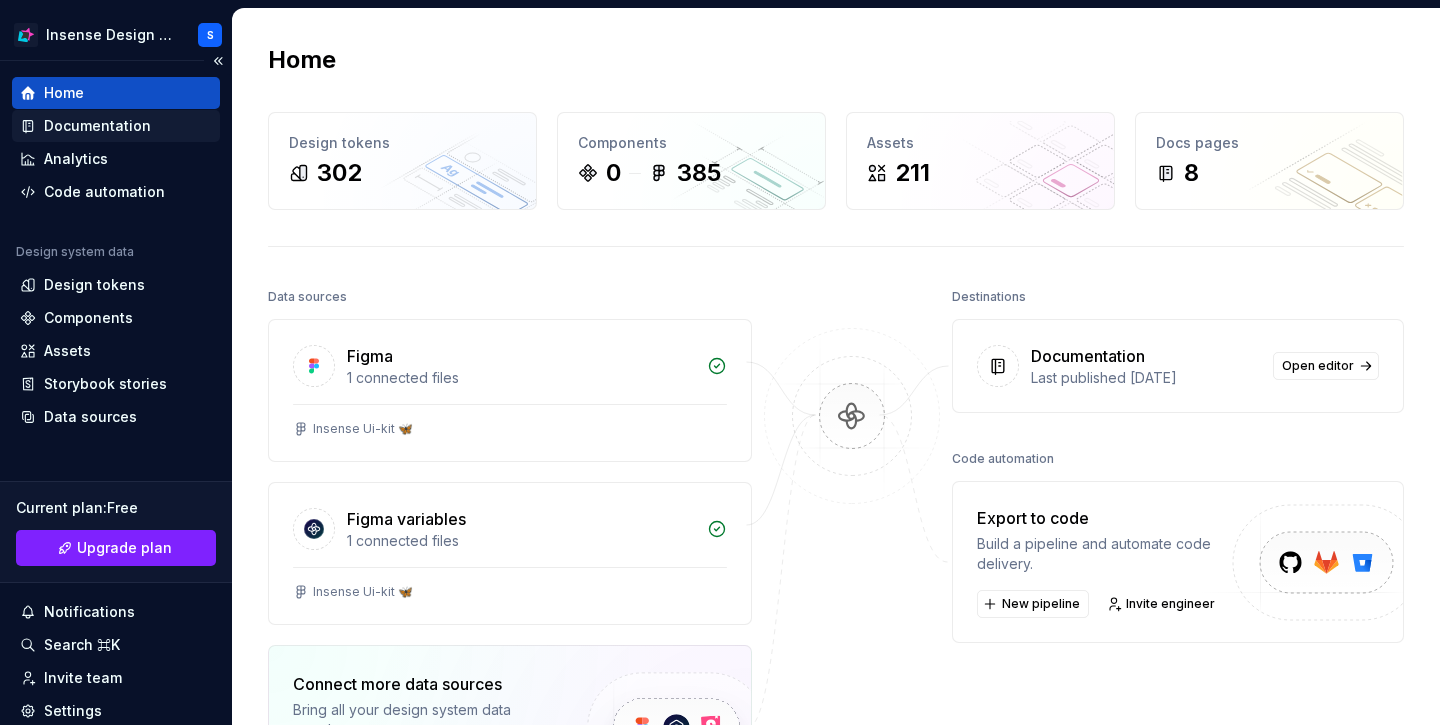click on "Documentation" at bounding box center (97, 126) 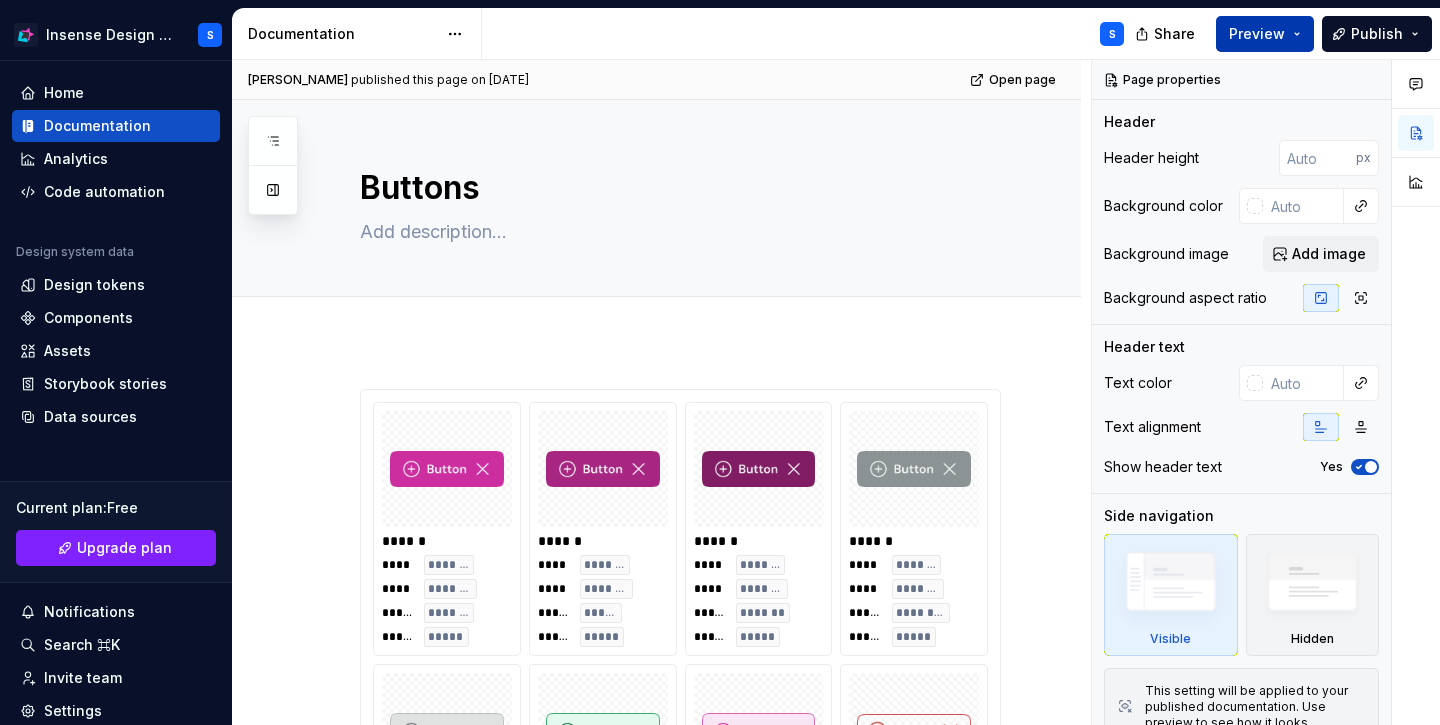 click on "Preview" at bounding box center [1257, 34] 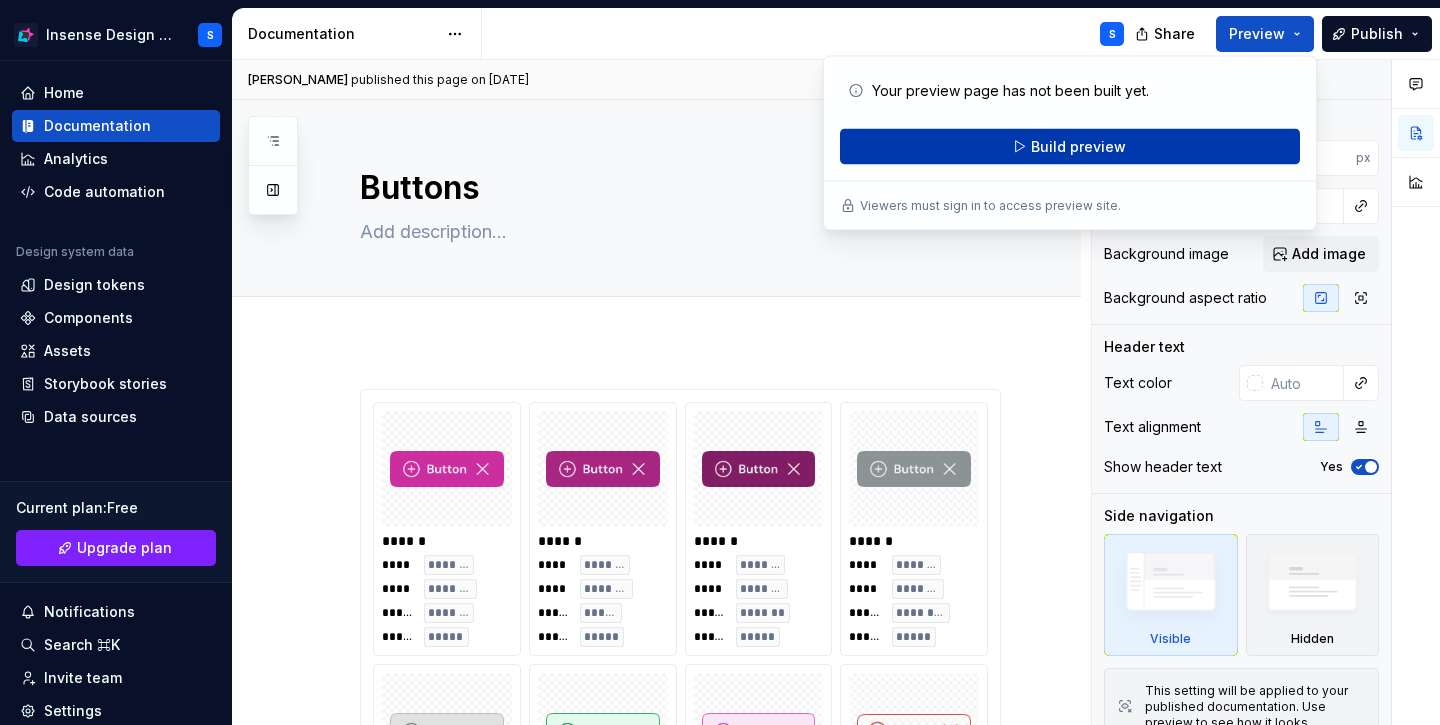click on "Build preview" at bounding box center [1070, 147] 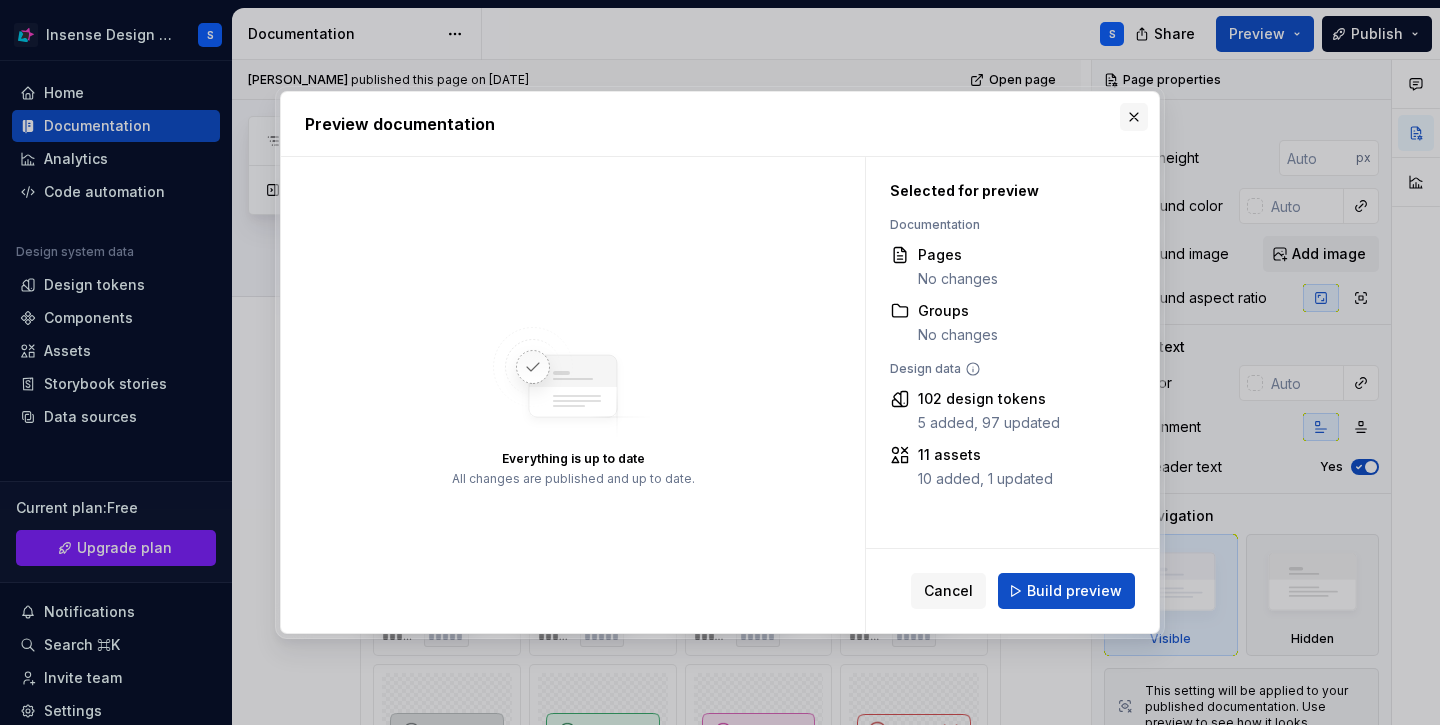 click at bounding box center [1134, 117] 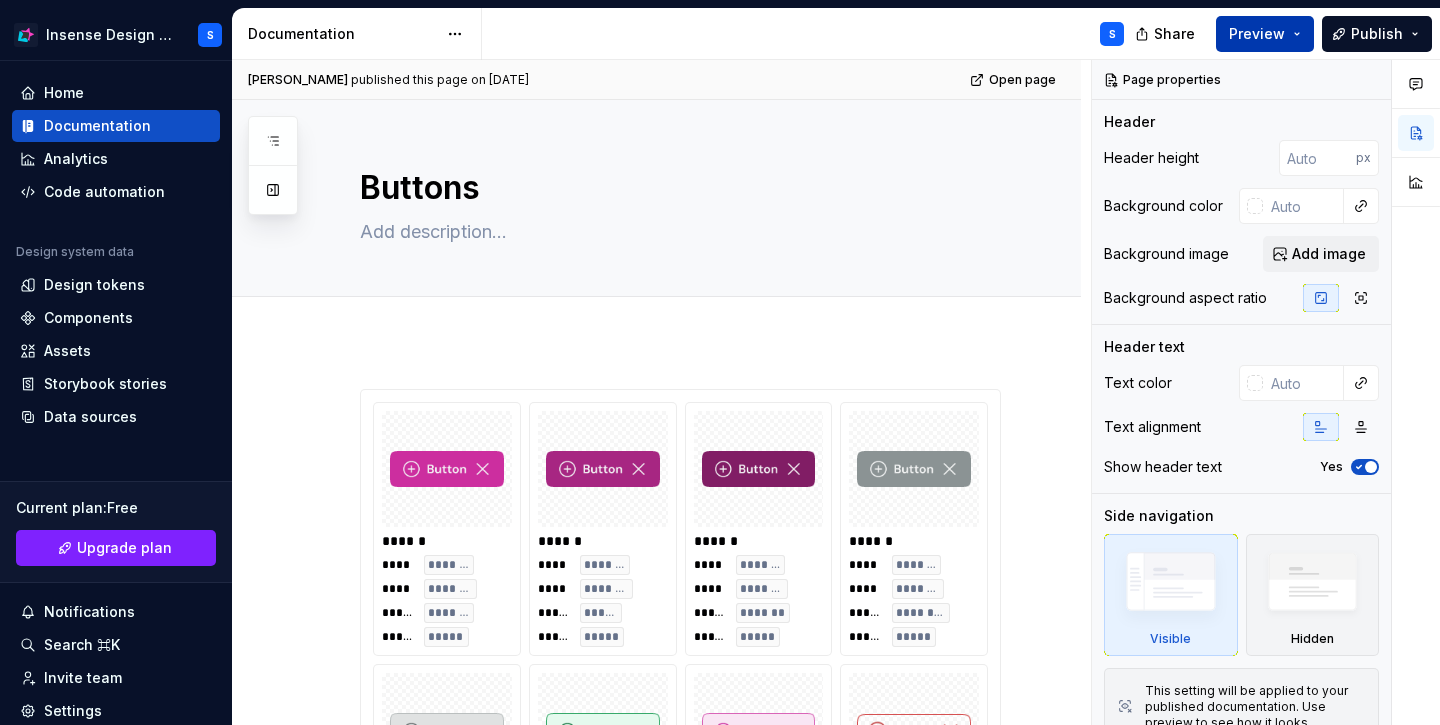 click on "Preview" at bounding box center (1257, 34) 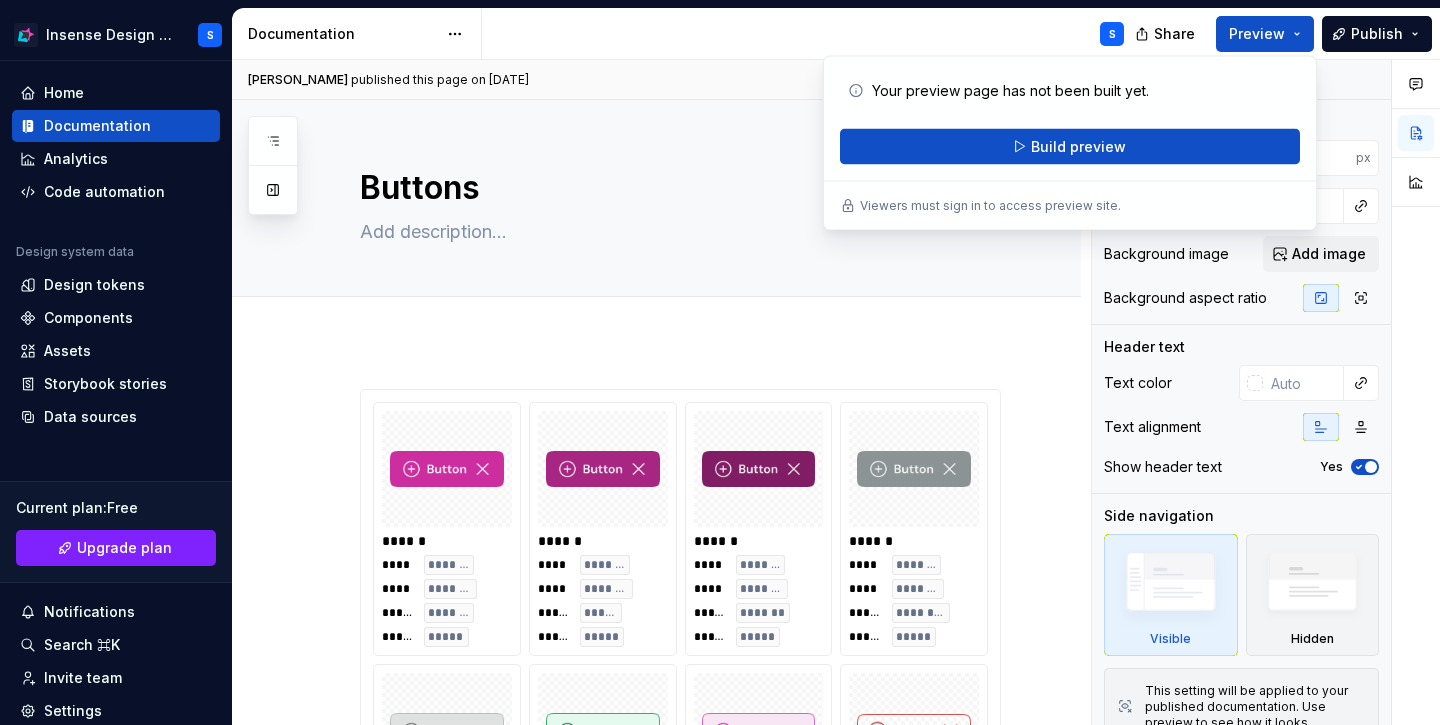 click on "Header text" at bounding box center (1241, 347) 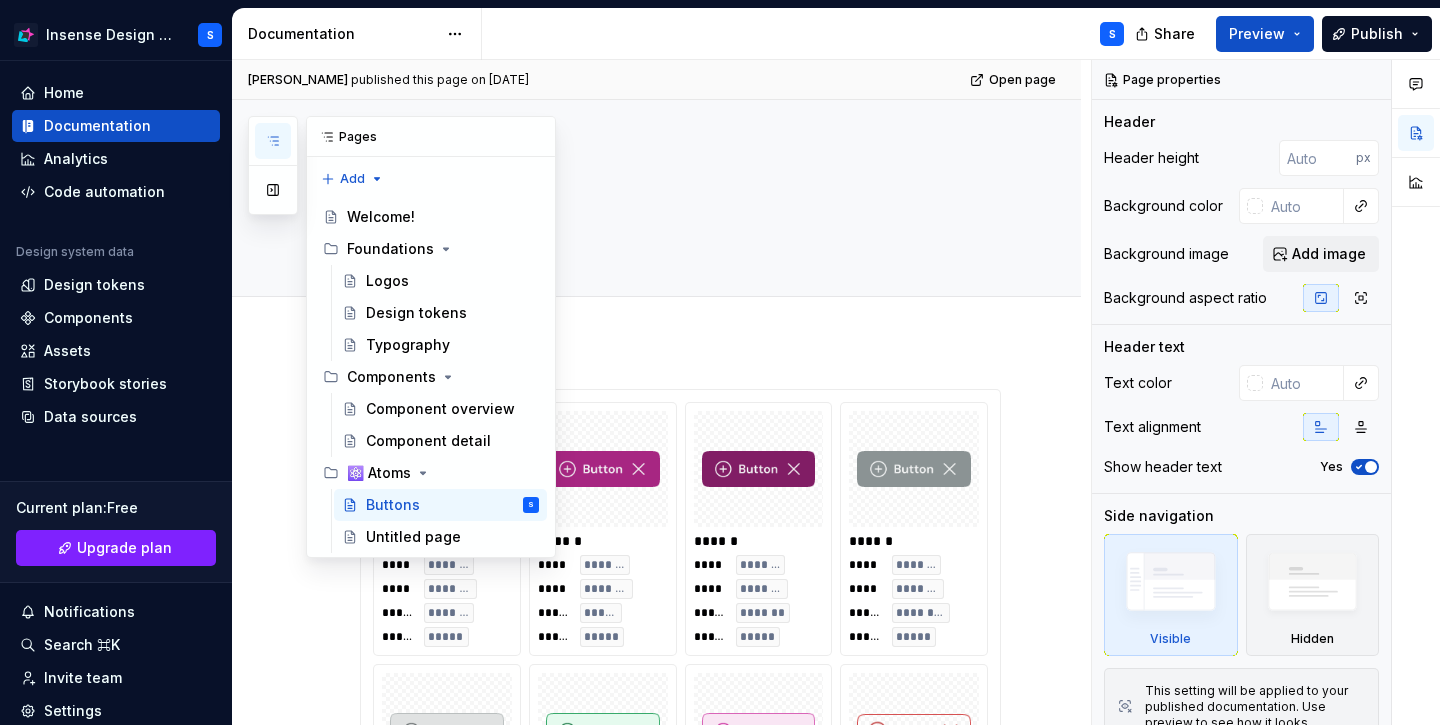 click 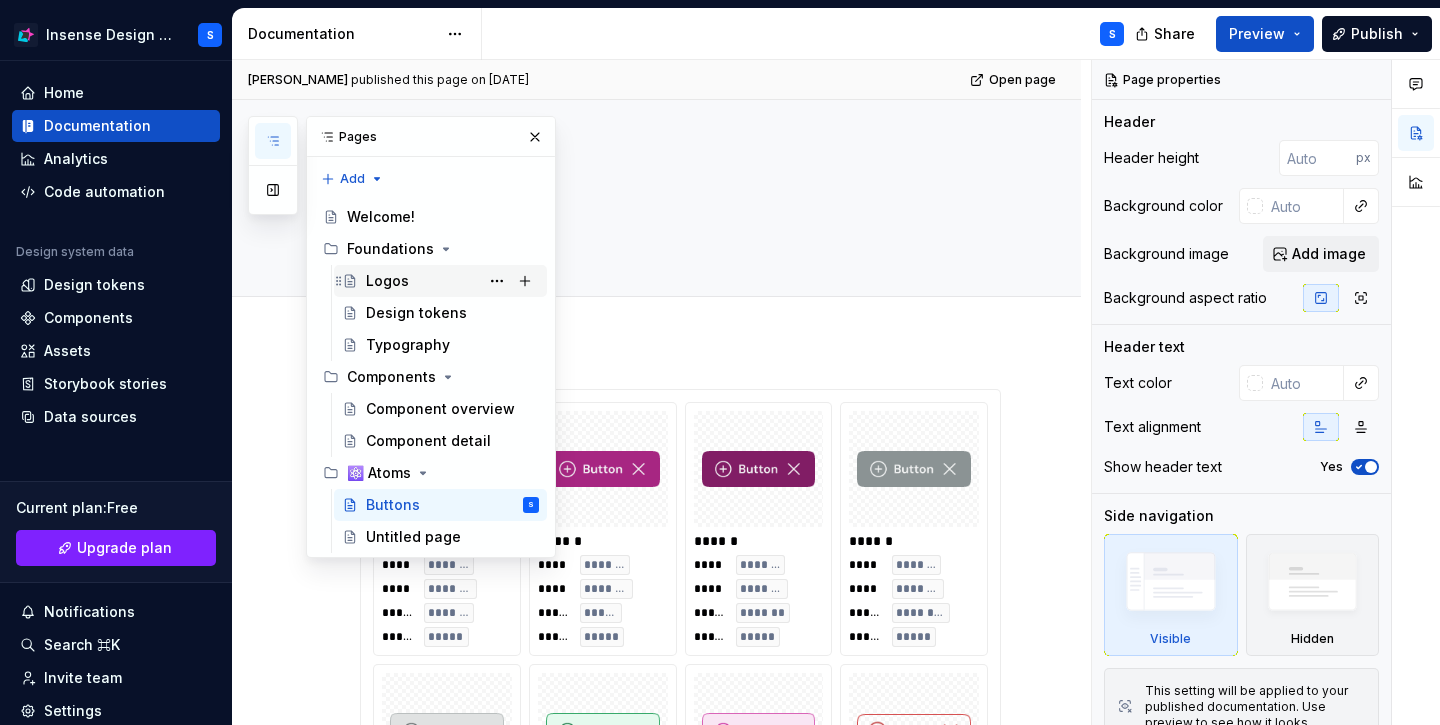click on "Logos" at bounding box center [452, 281] 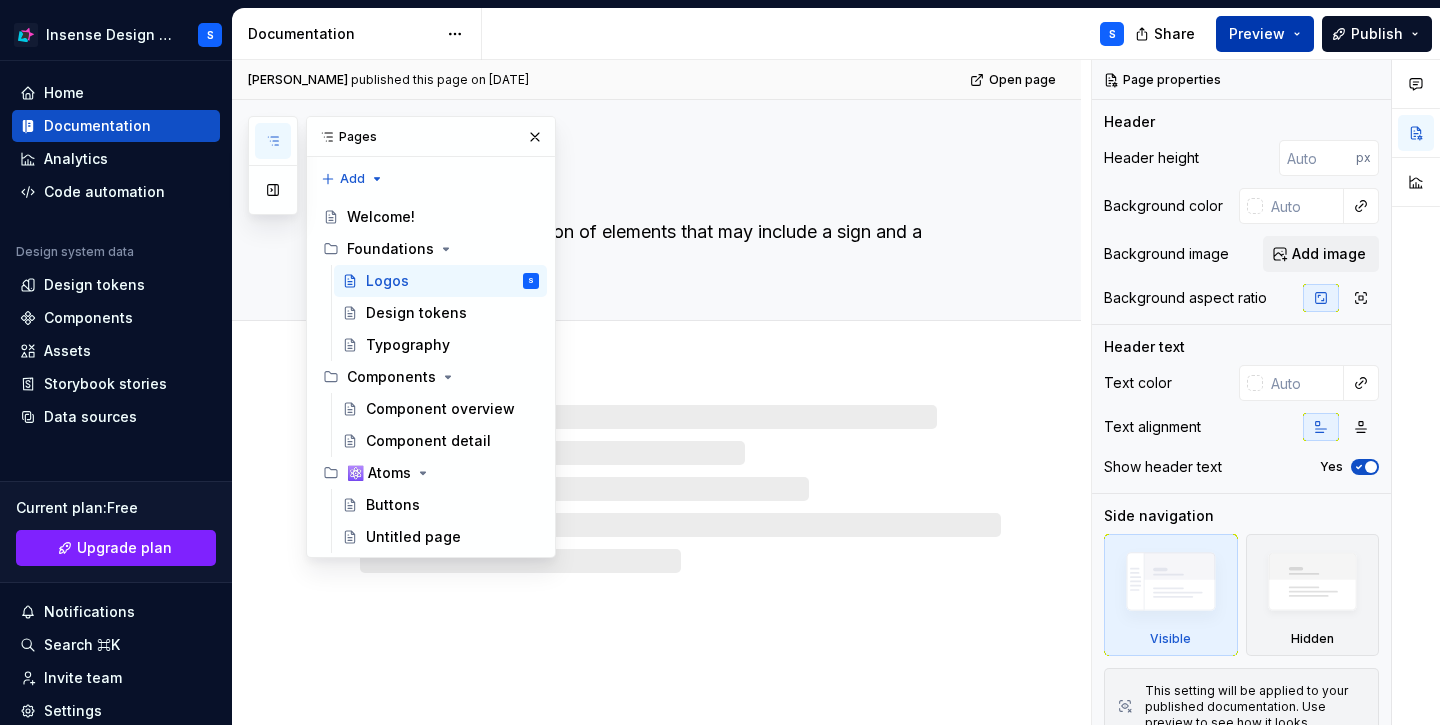 click on "Preview" at bounding box center (1257, 34) 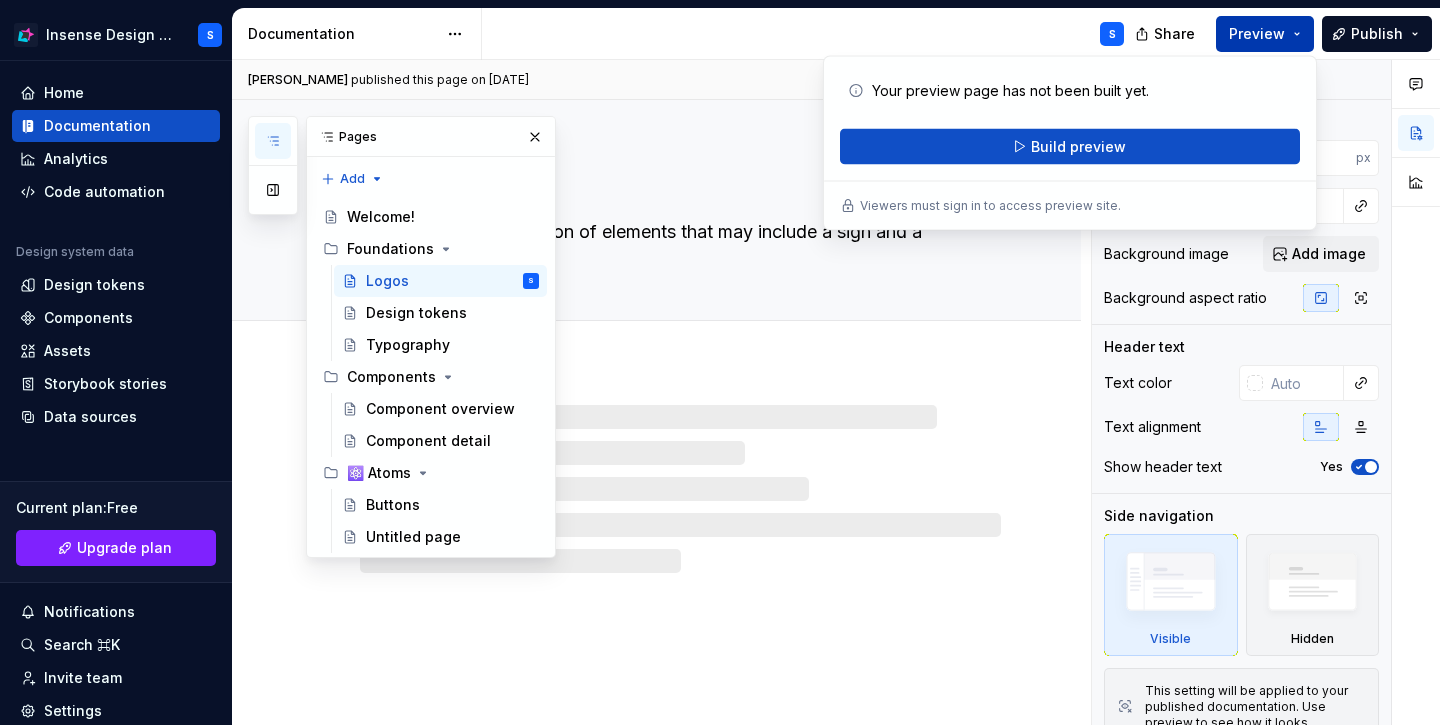 click on "Preview" at bounding box center [1257, 34] 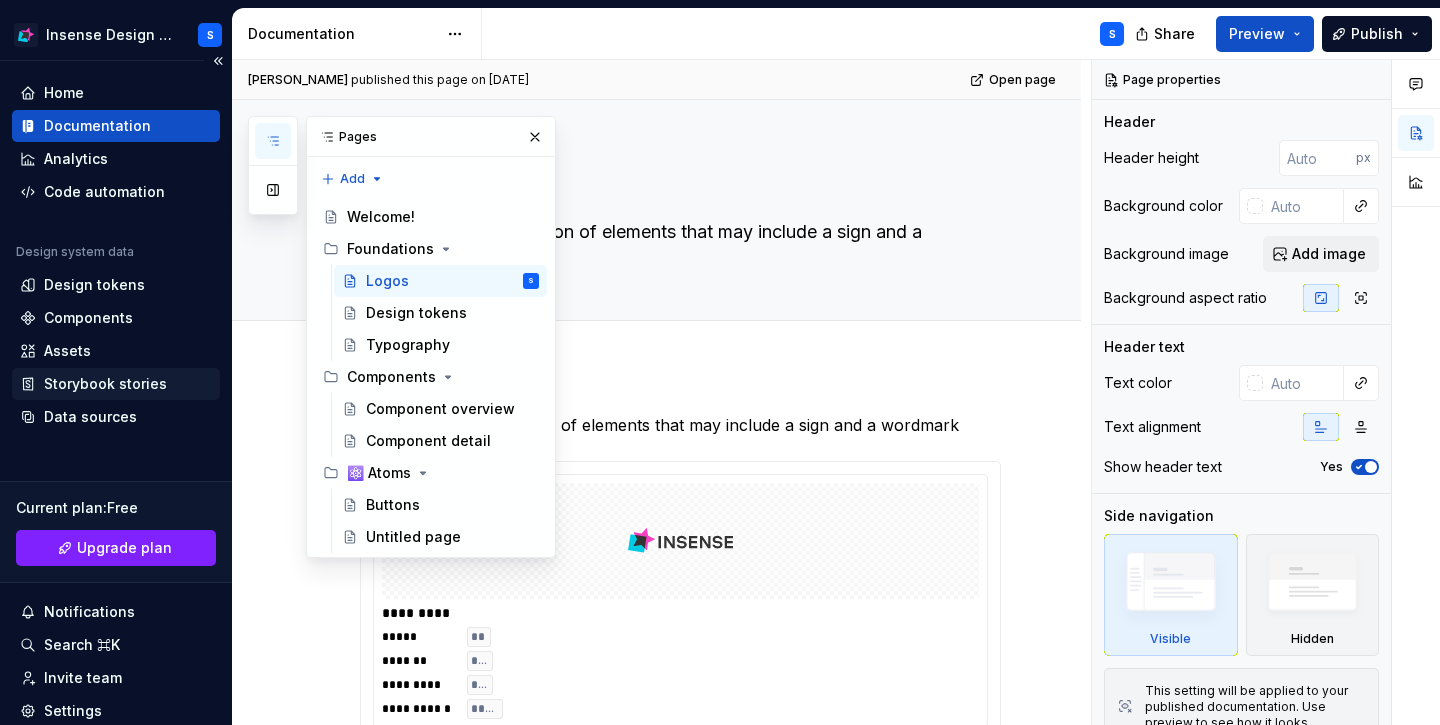 type on "*" 